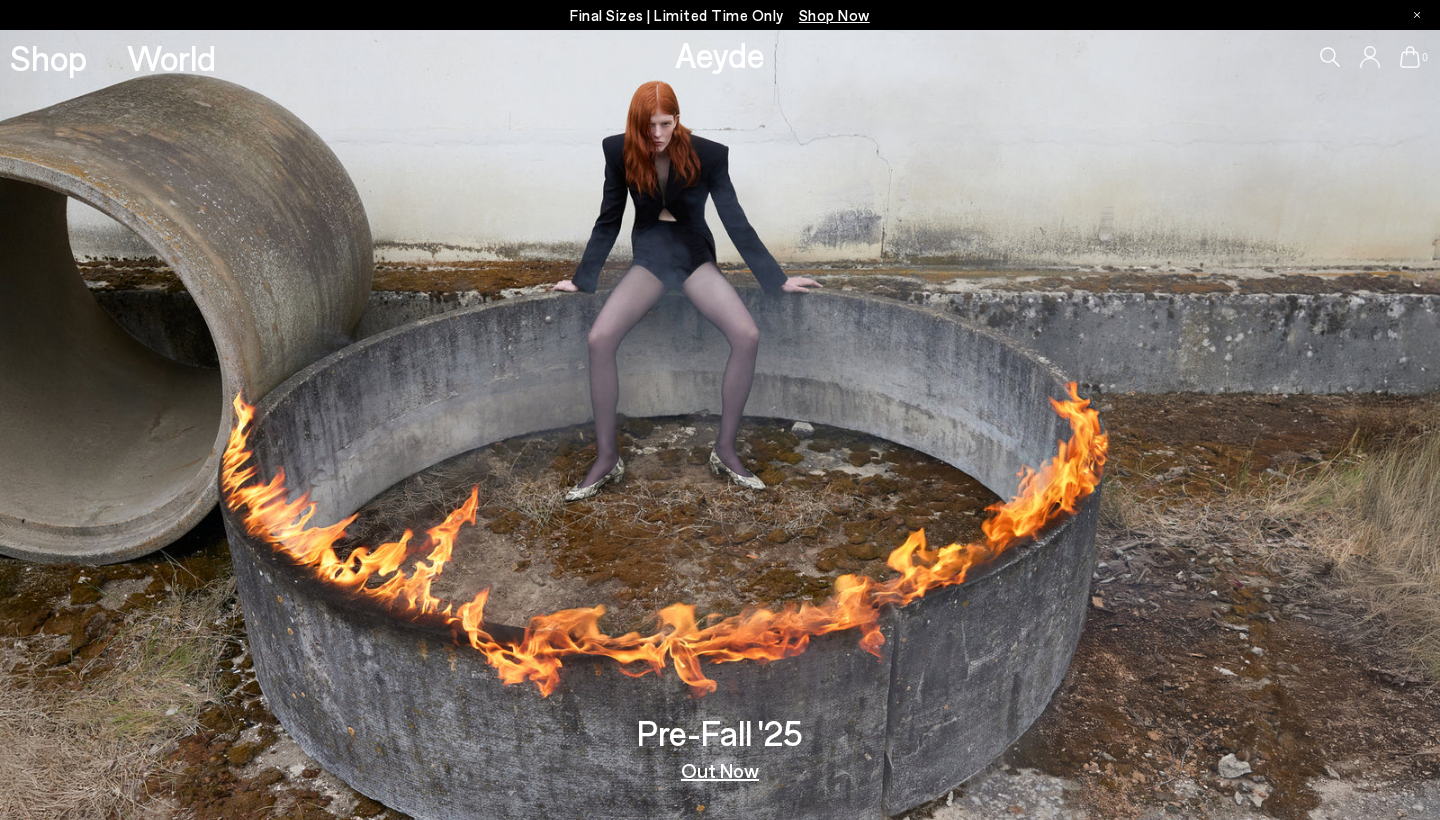 scroll, scrollTop: 0, scrollLeft: 0, axis: both 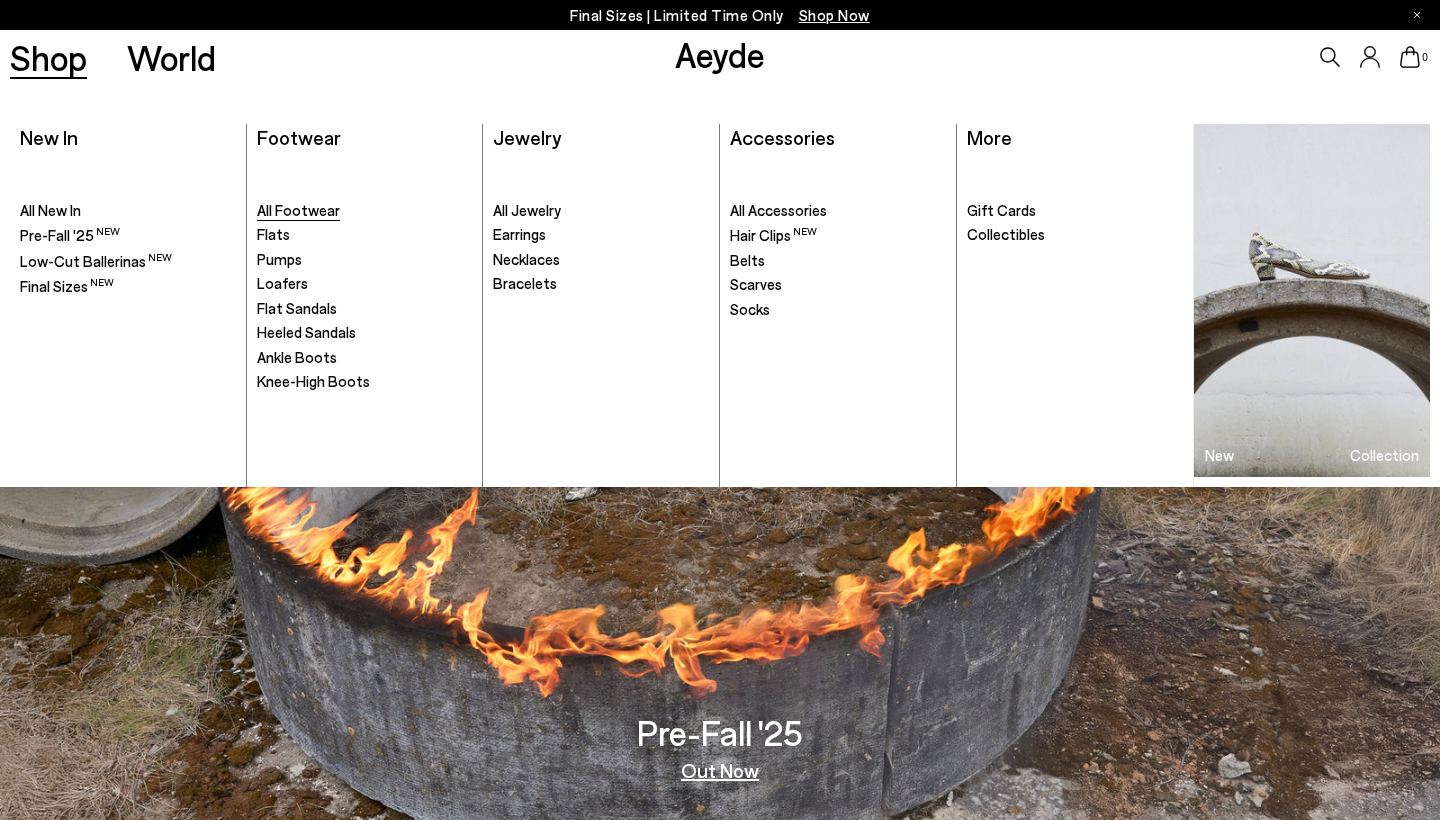 click on "All Footwear" at bounding box center (298, 210) 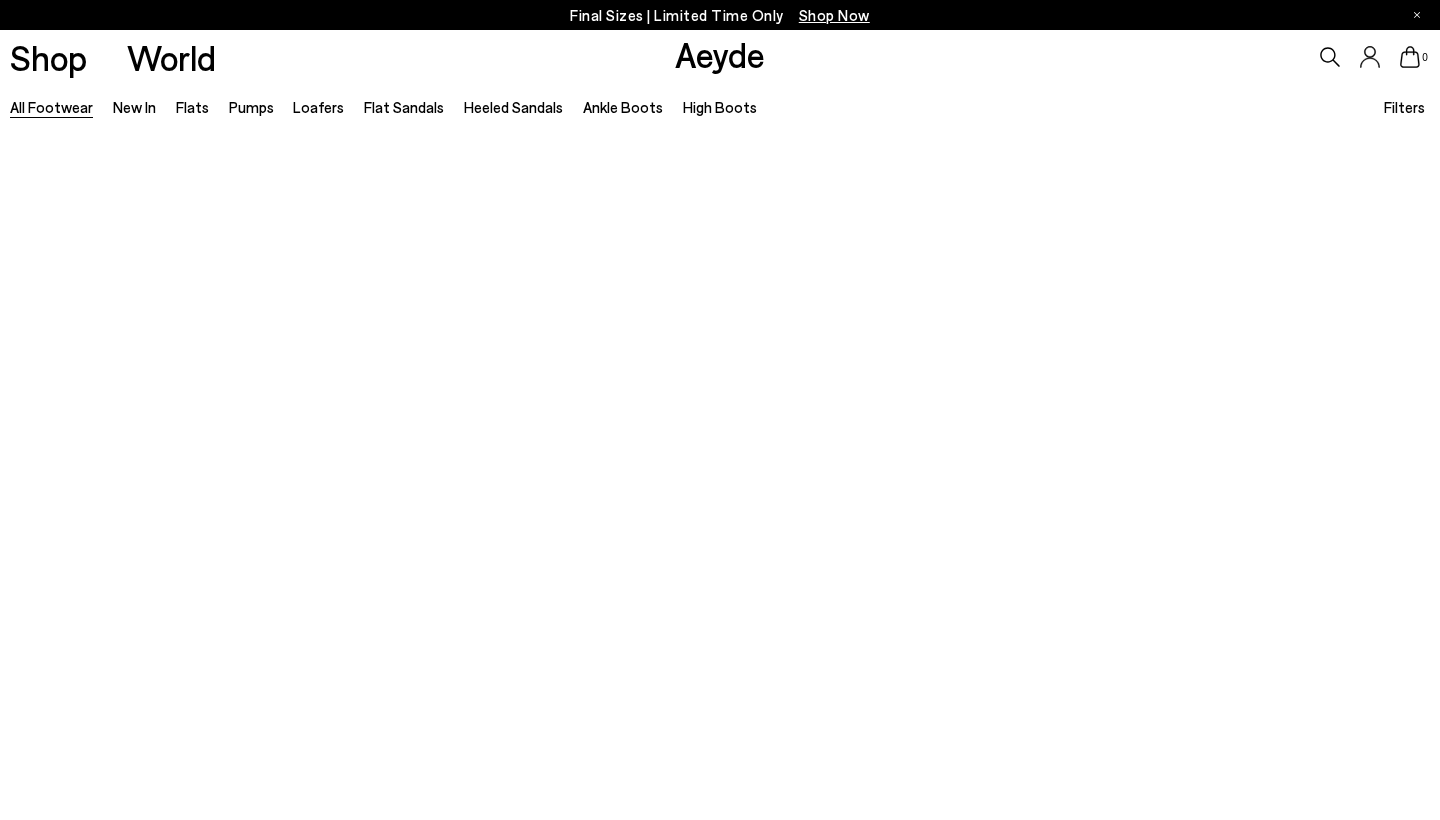 scroll, scrollTop: 0, scrollLeft: 0, axis: both 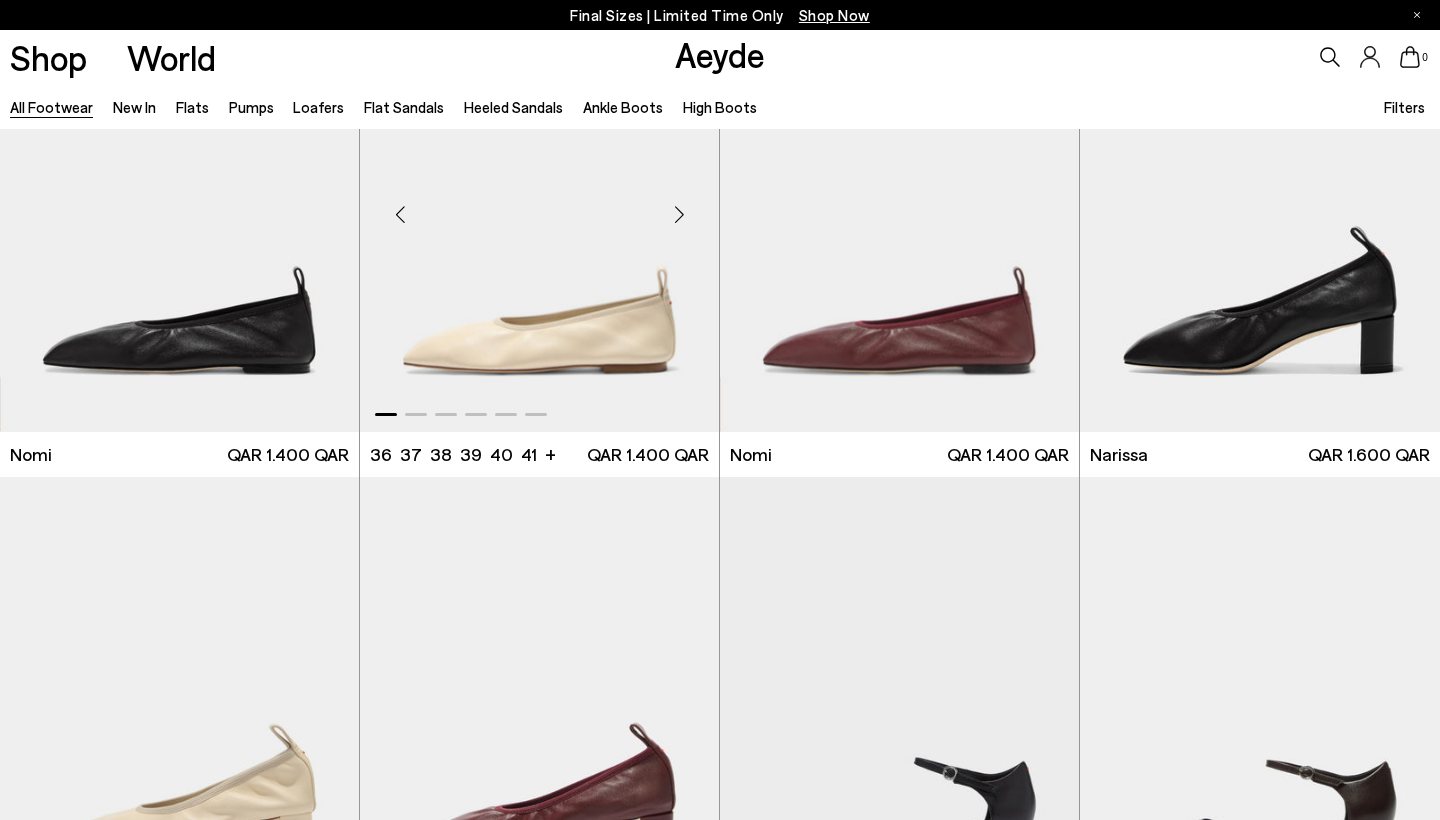 click at bounding box center [679, 214] 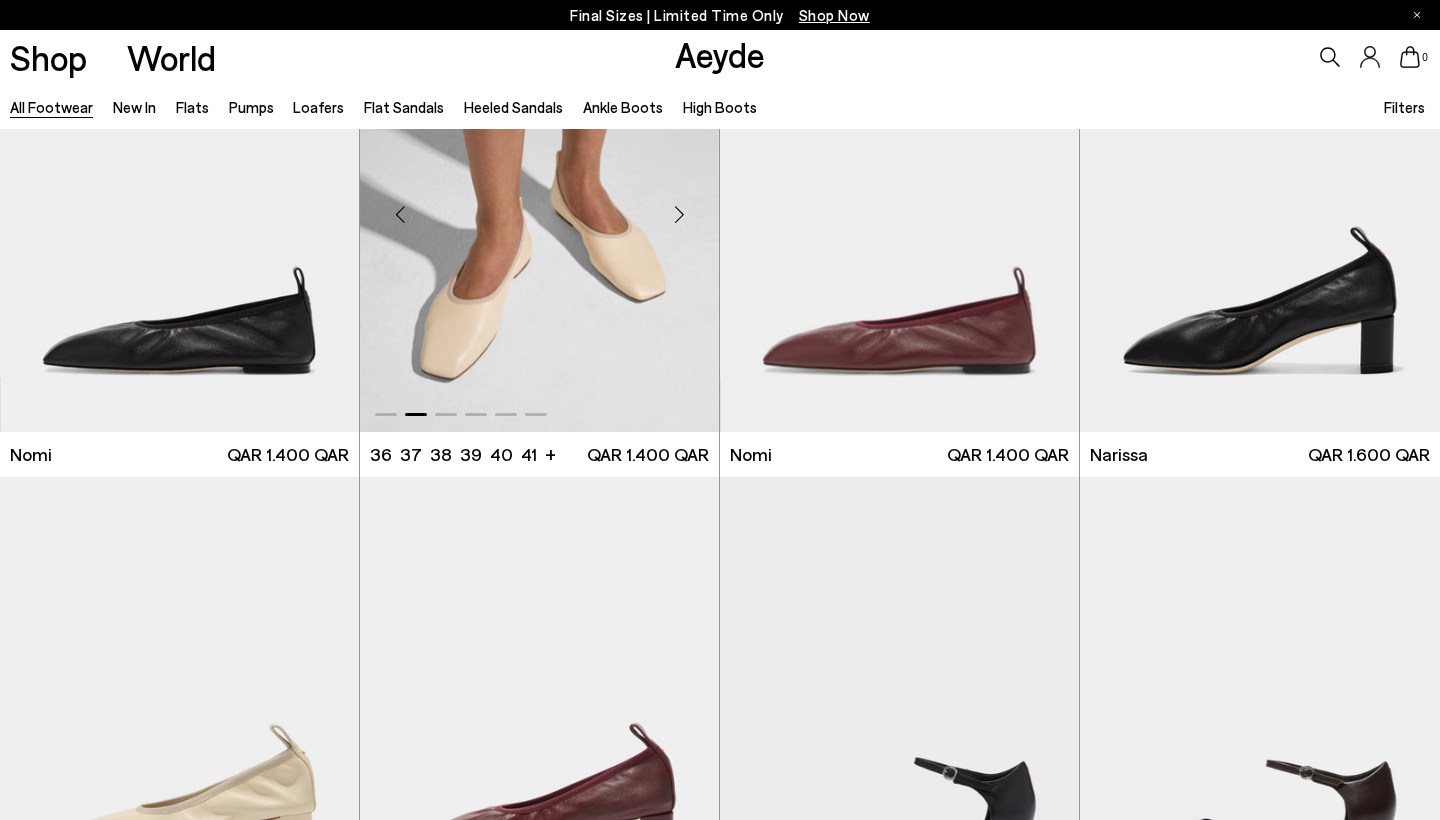 click at bounding box center (679, 214) 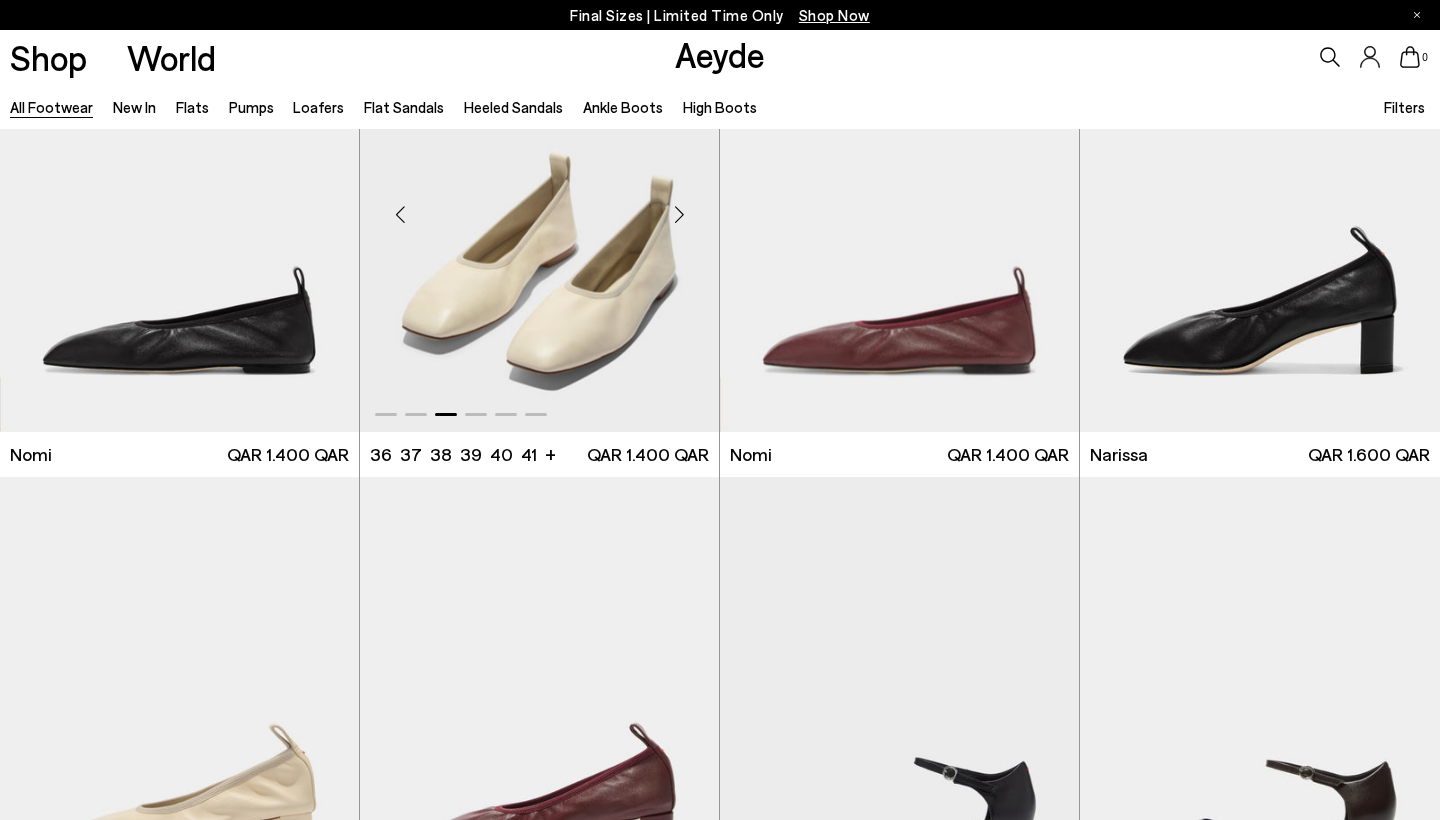 click at bounding box center (679, 214) 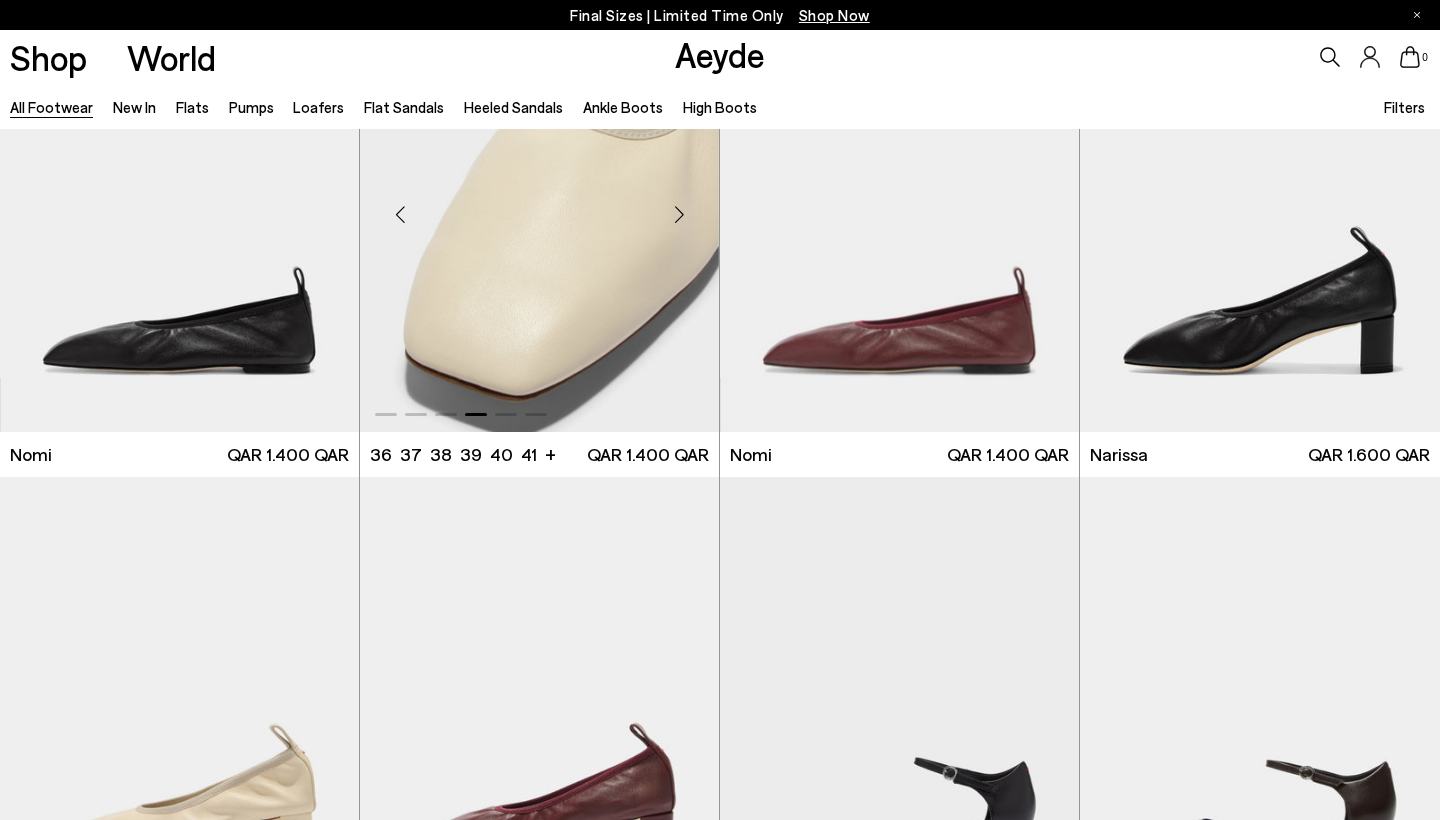 click at bounding box center [679, 214] 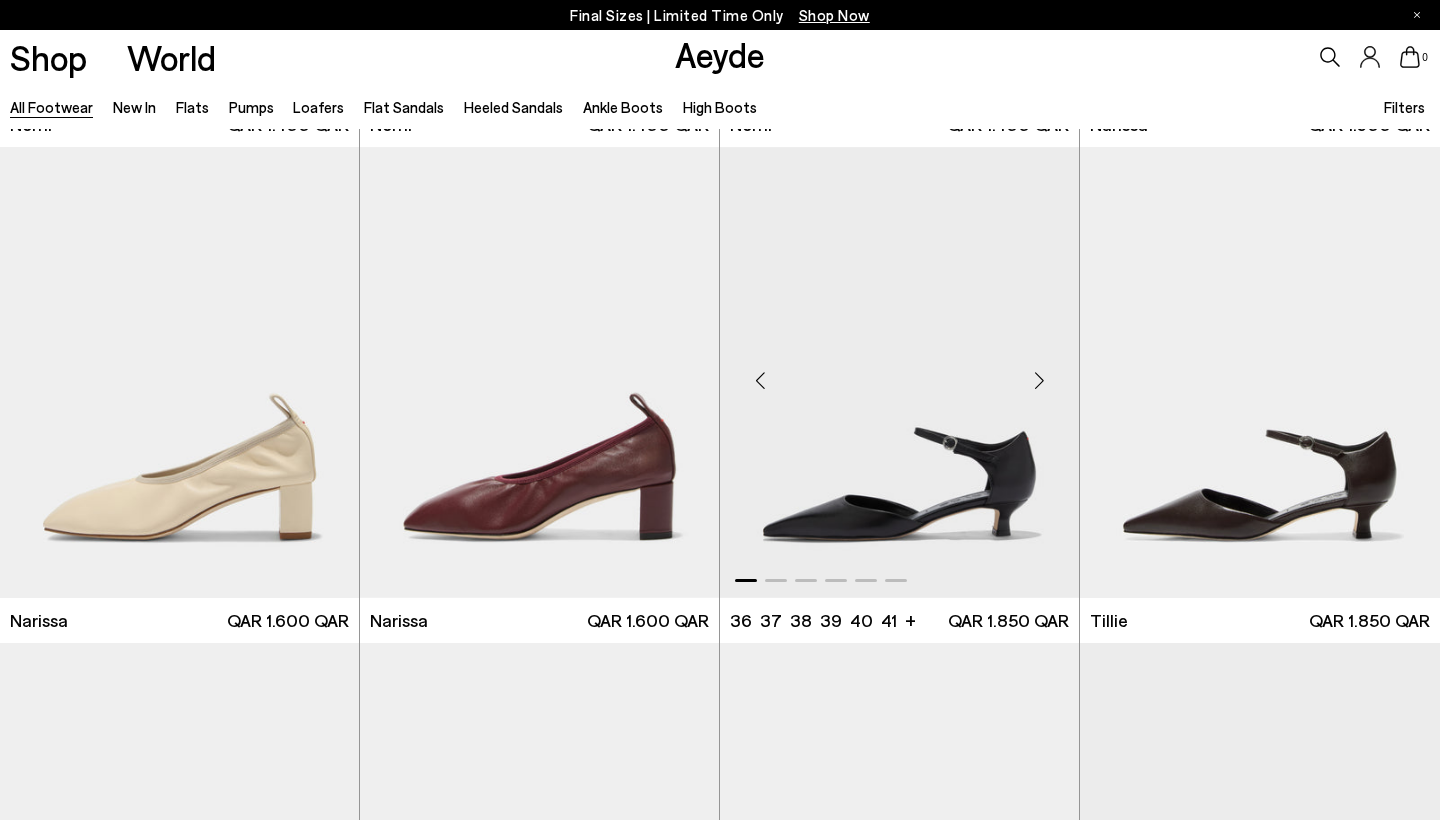 scroll, scrollTop: 1969, scrollLeft: 0, axis: vertical 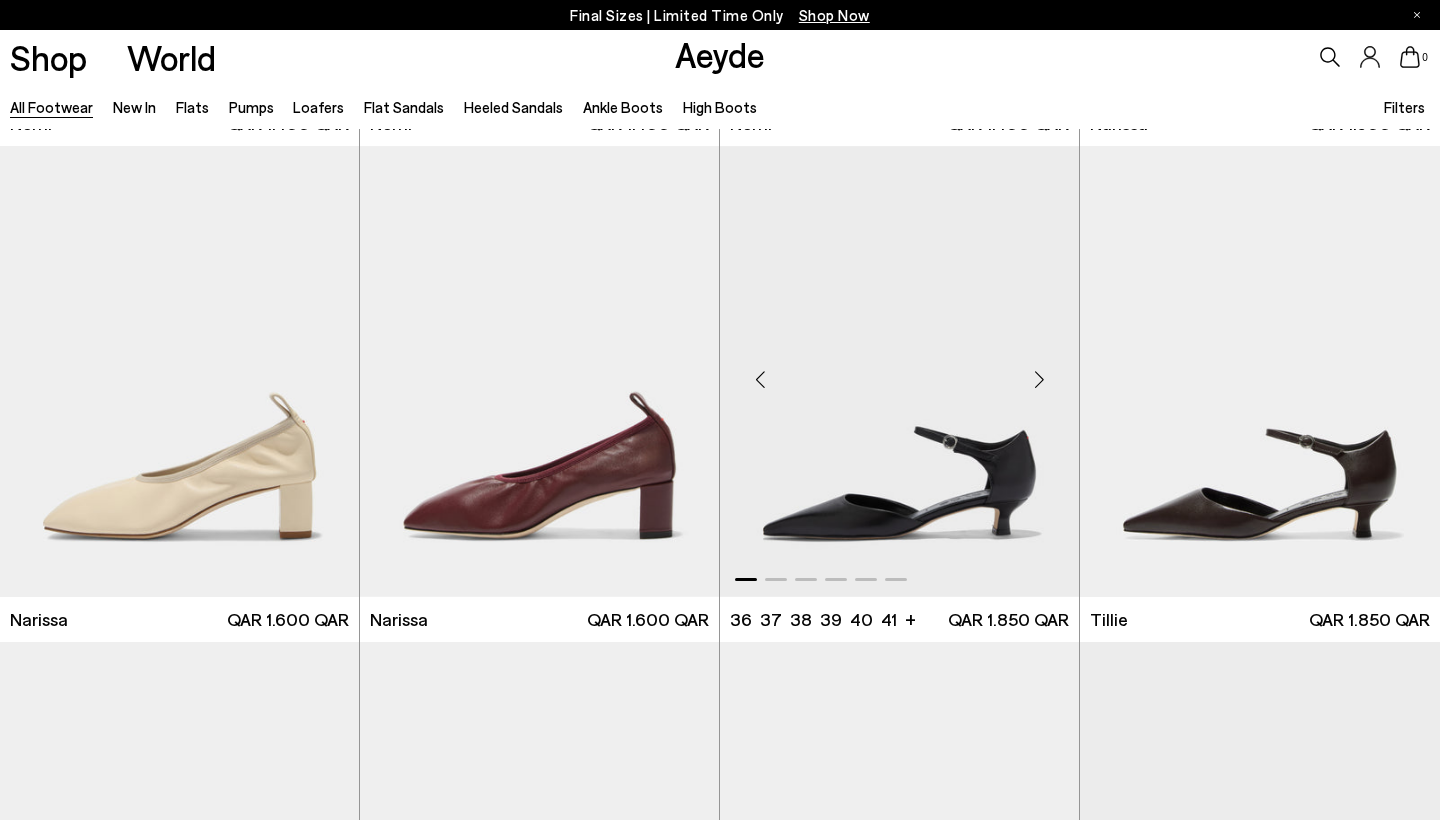 click at bounding box center [1039, 380] 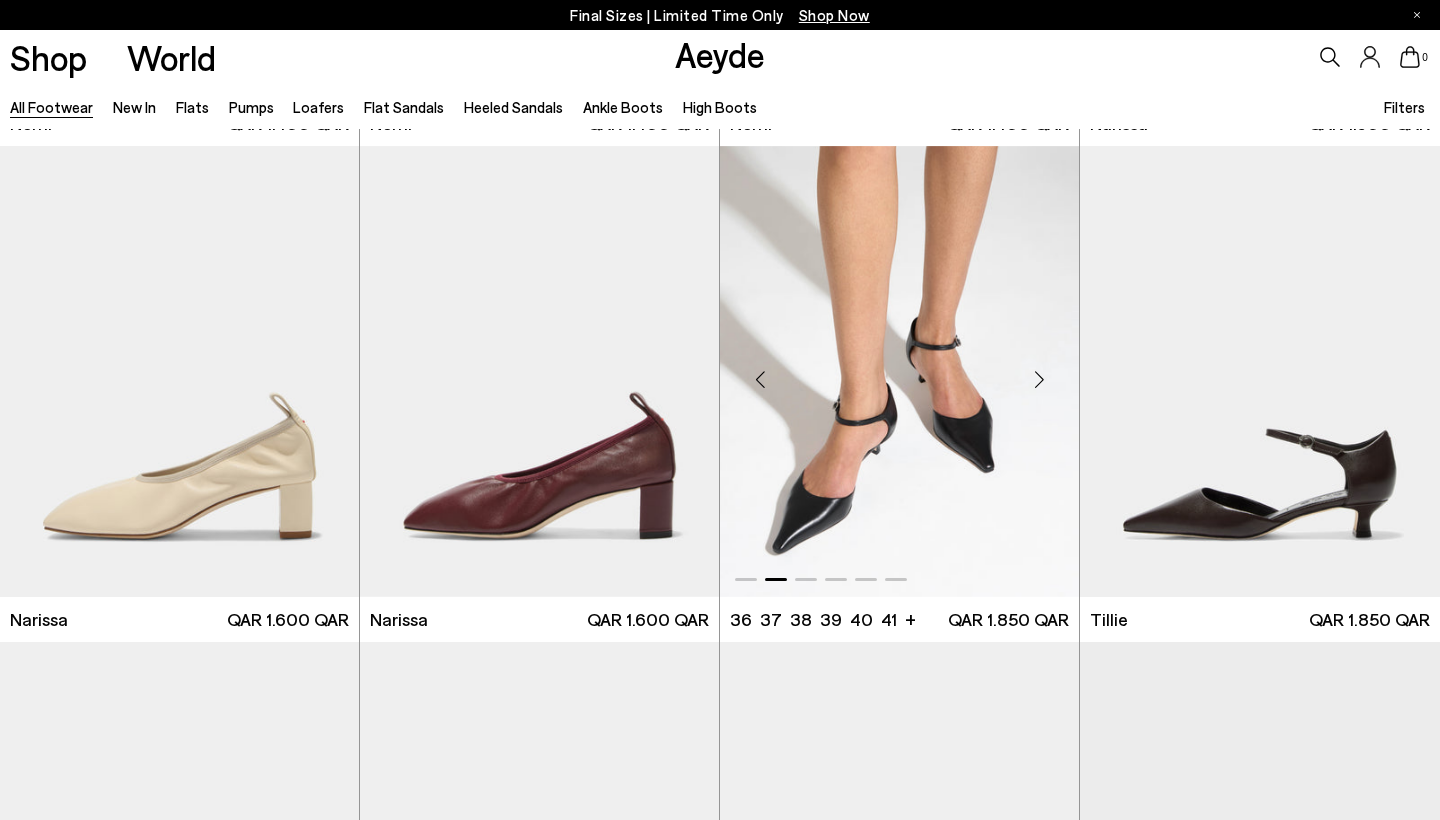 click at bounding box center [1039, 380] 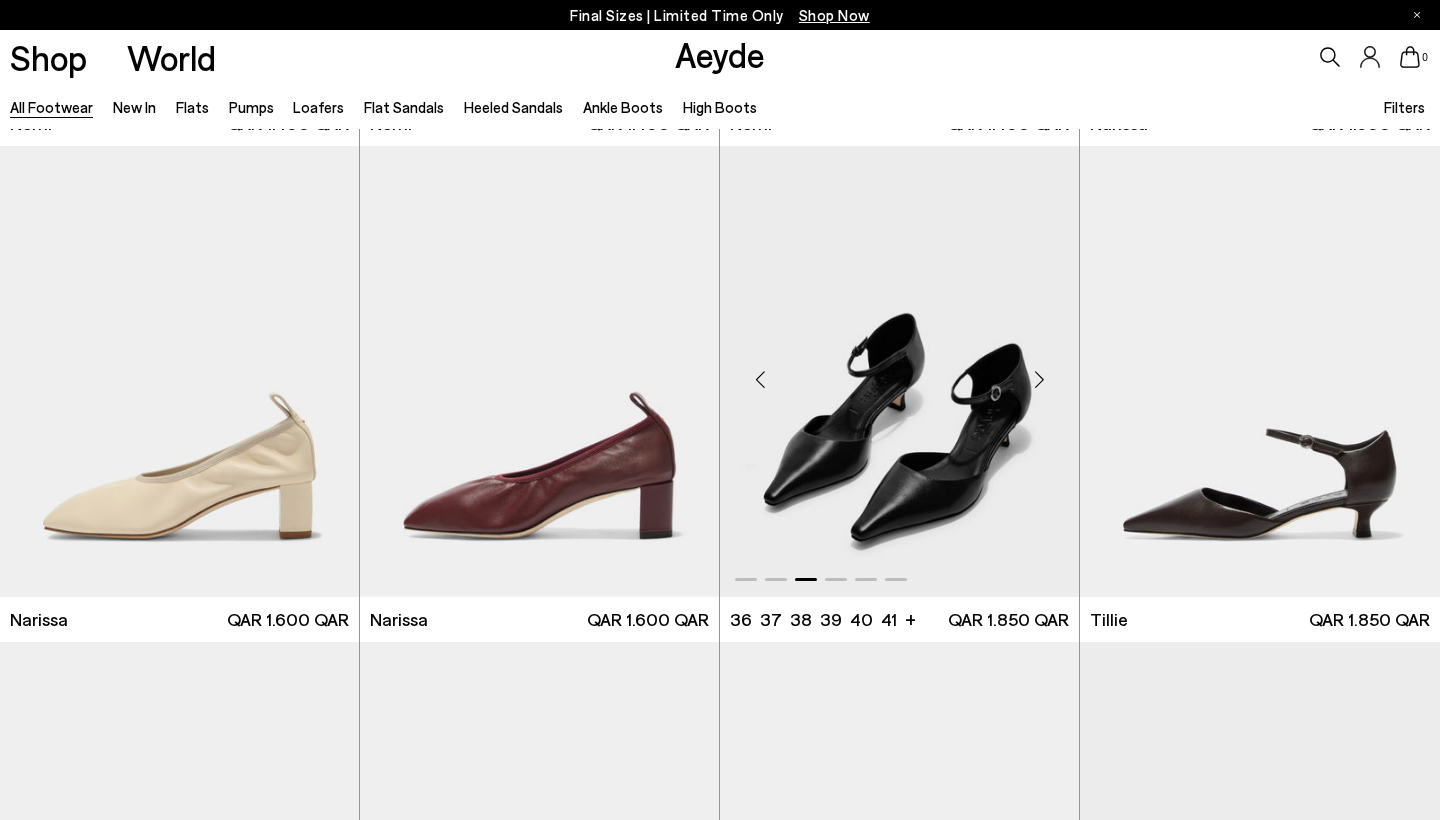 click at bounding box center [1039, 380] 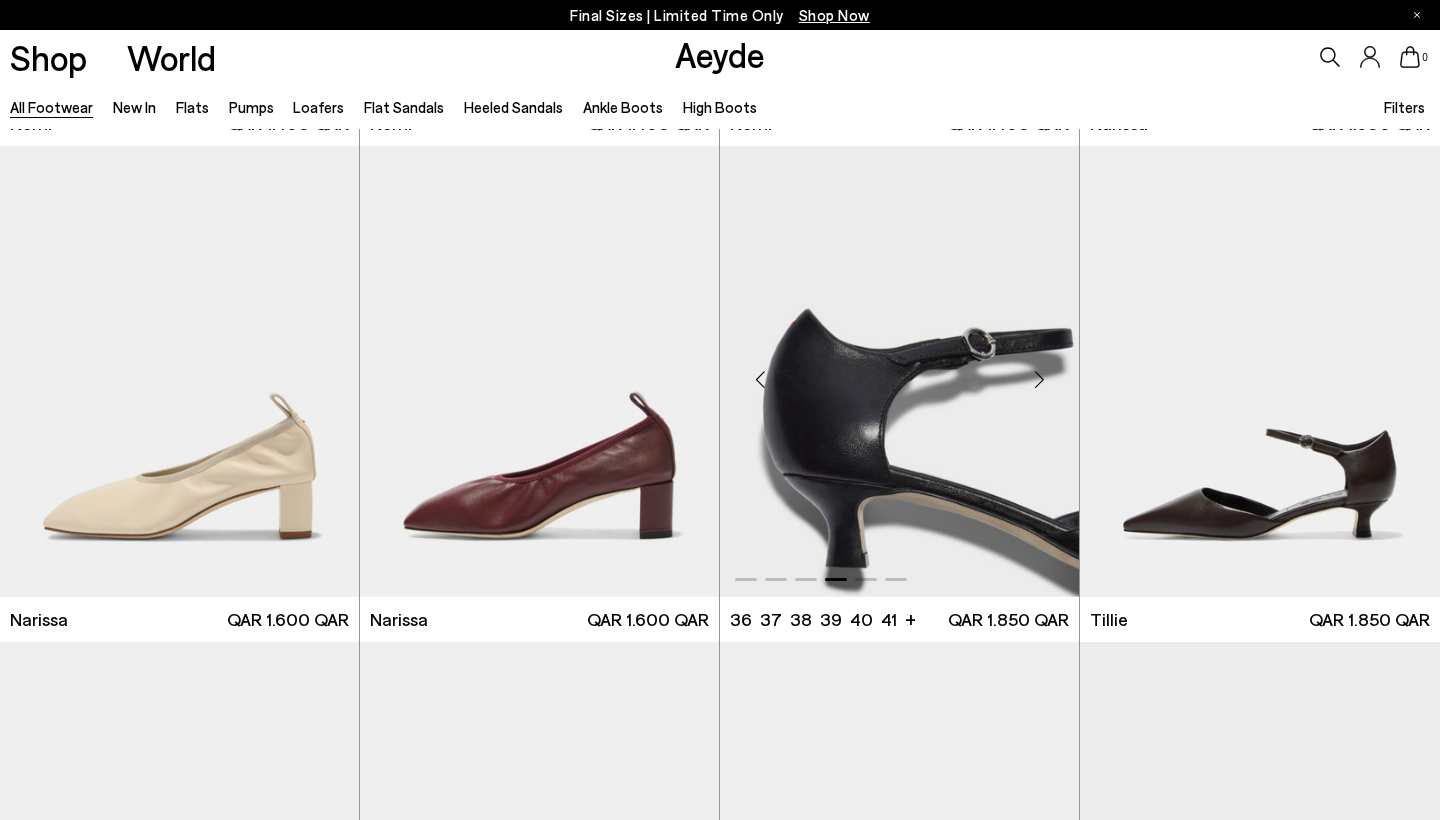 click at bounding box center (1039, 380) 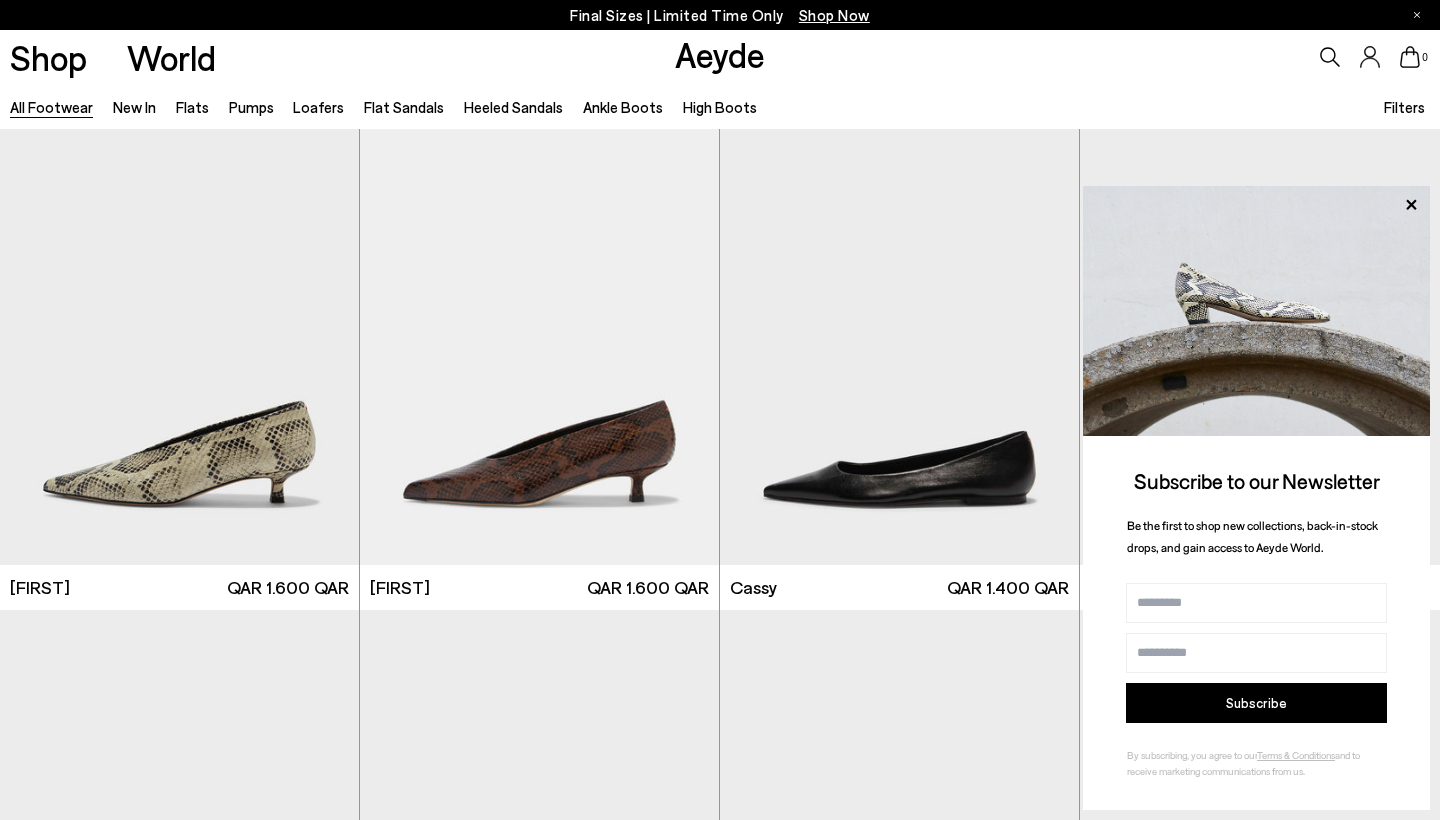 scroll, scrollTop: 4016, scrollLeft: 0, axis: vertical 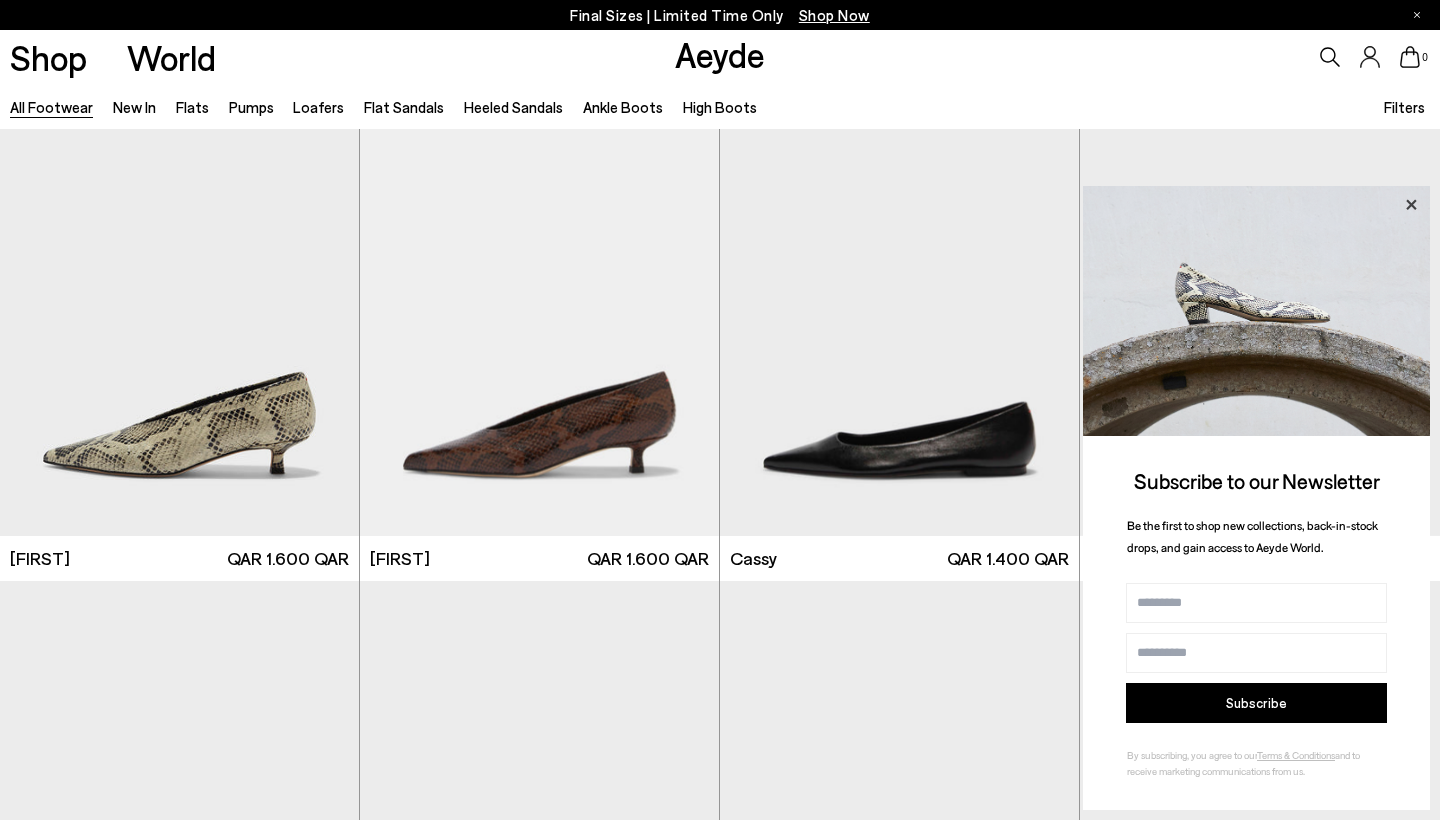 click 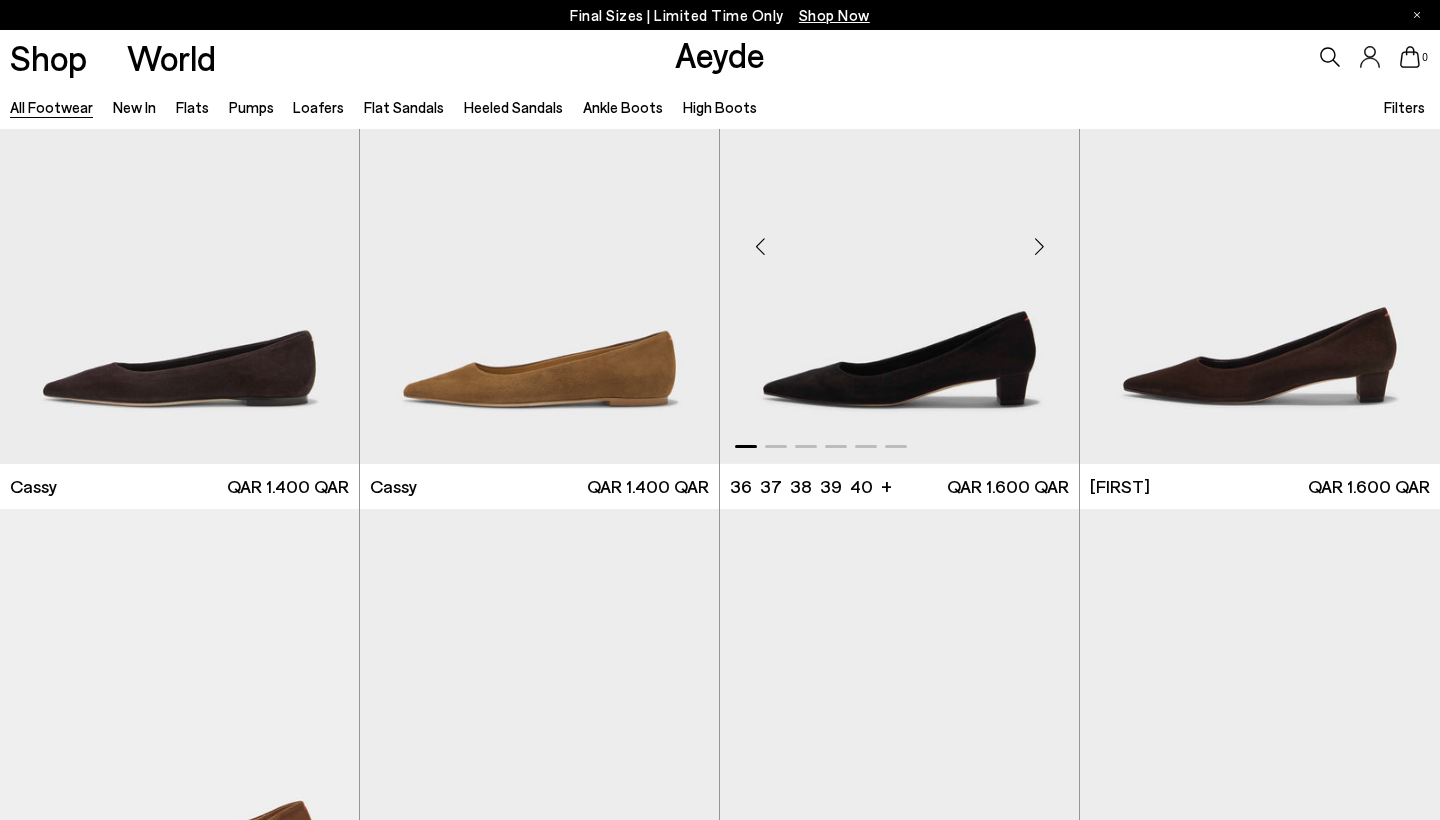 scroll, scrollTop: 4544, scrollLeft: 0, axis: vertical 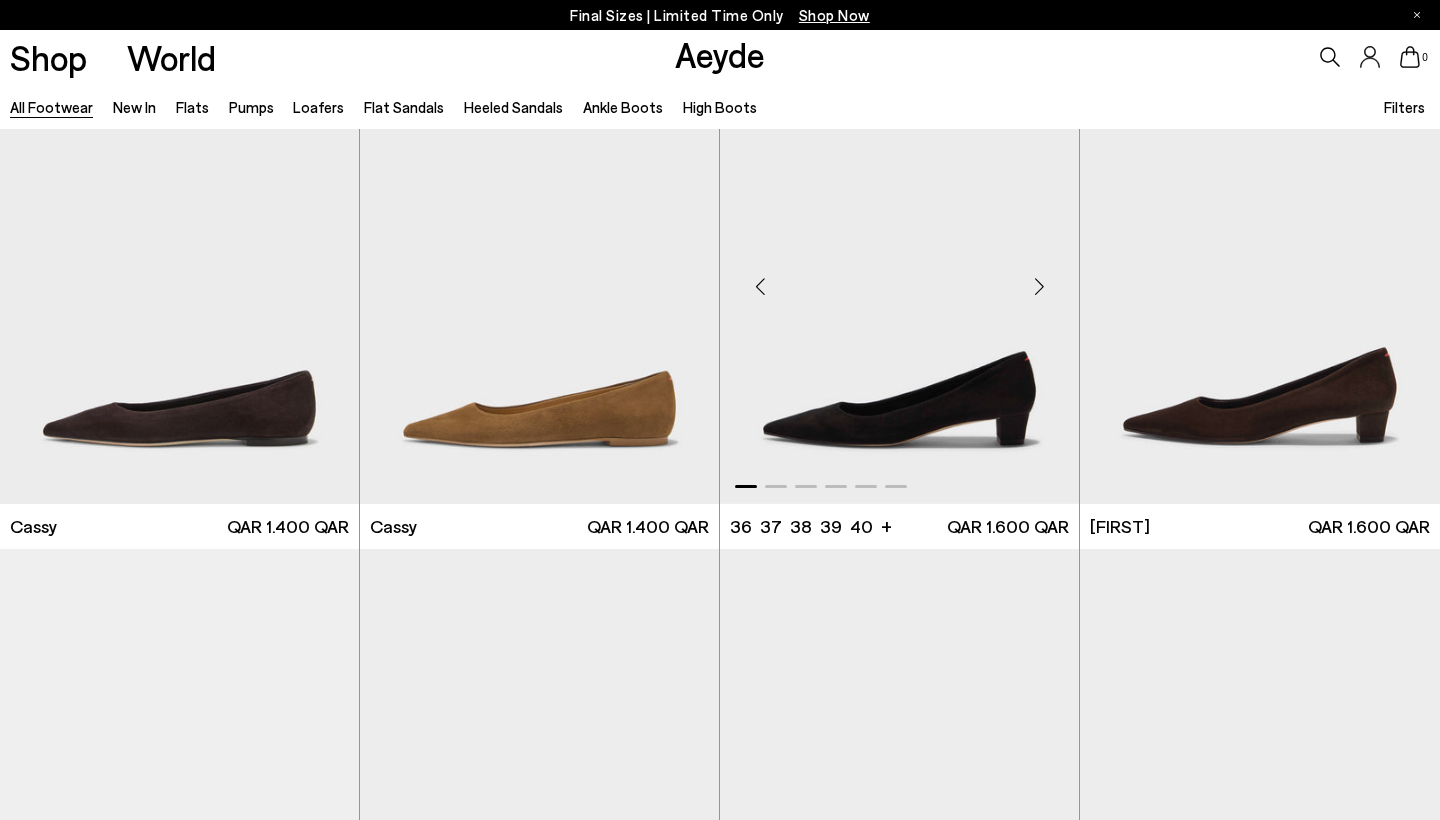 click at bounding box center [1039, 287] 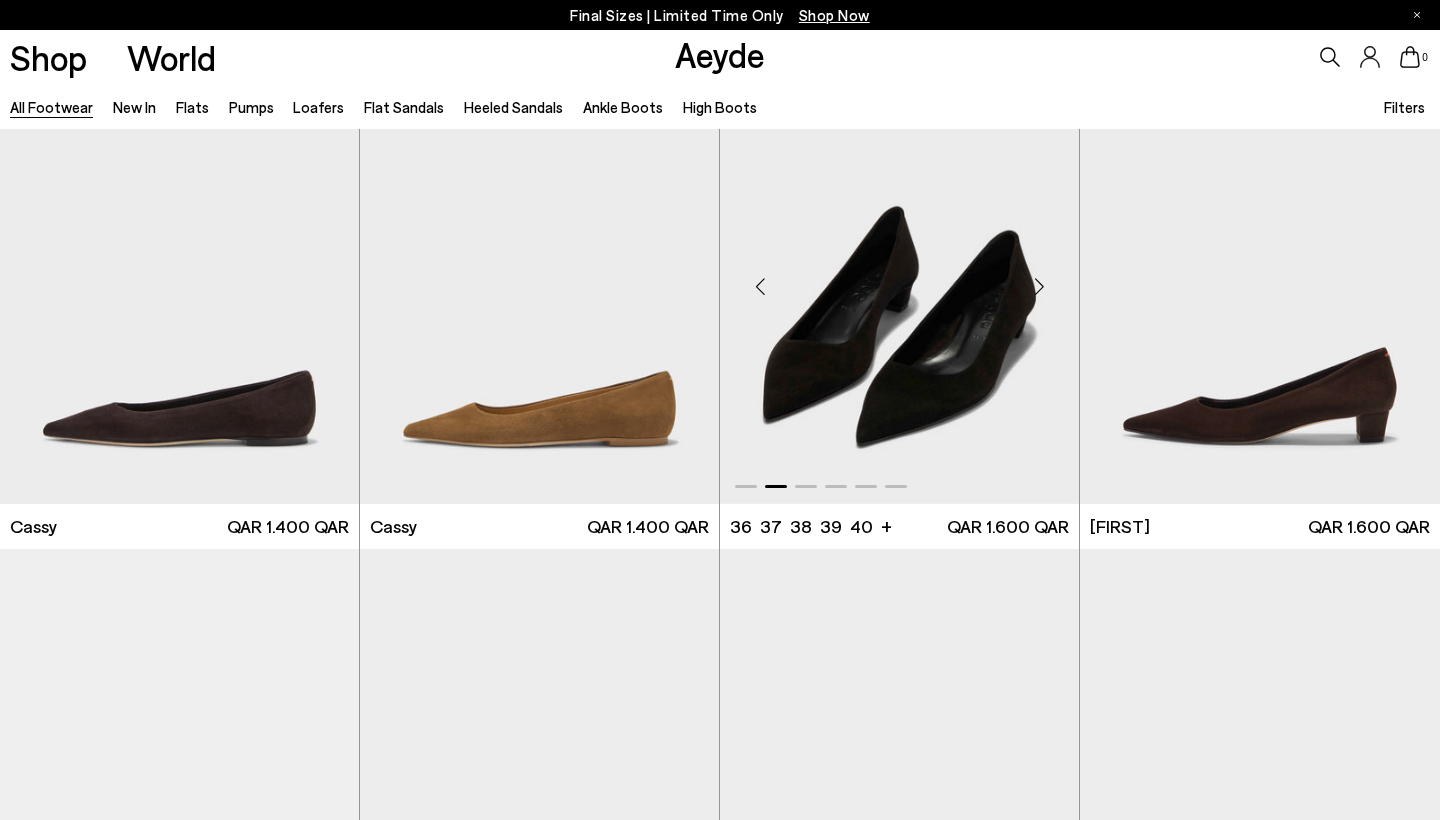 click at bounding box center [1039, 287] 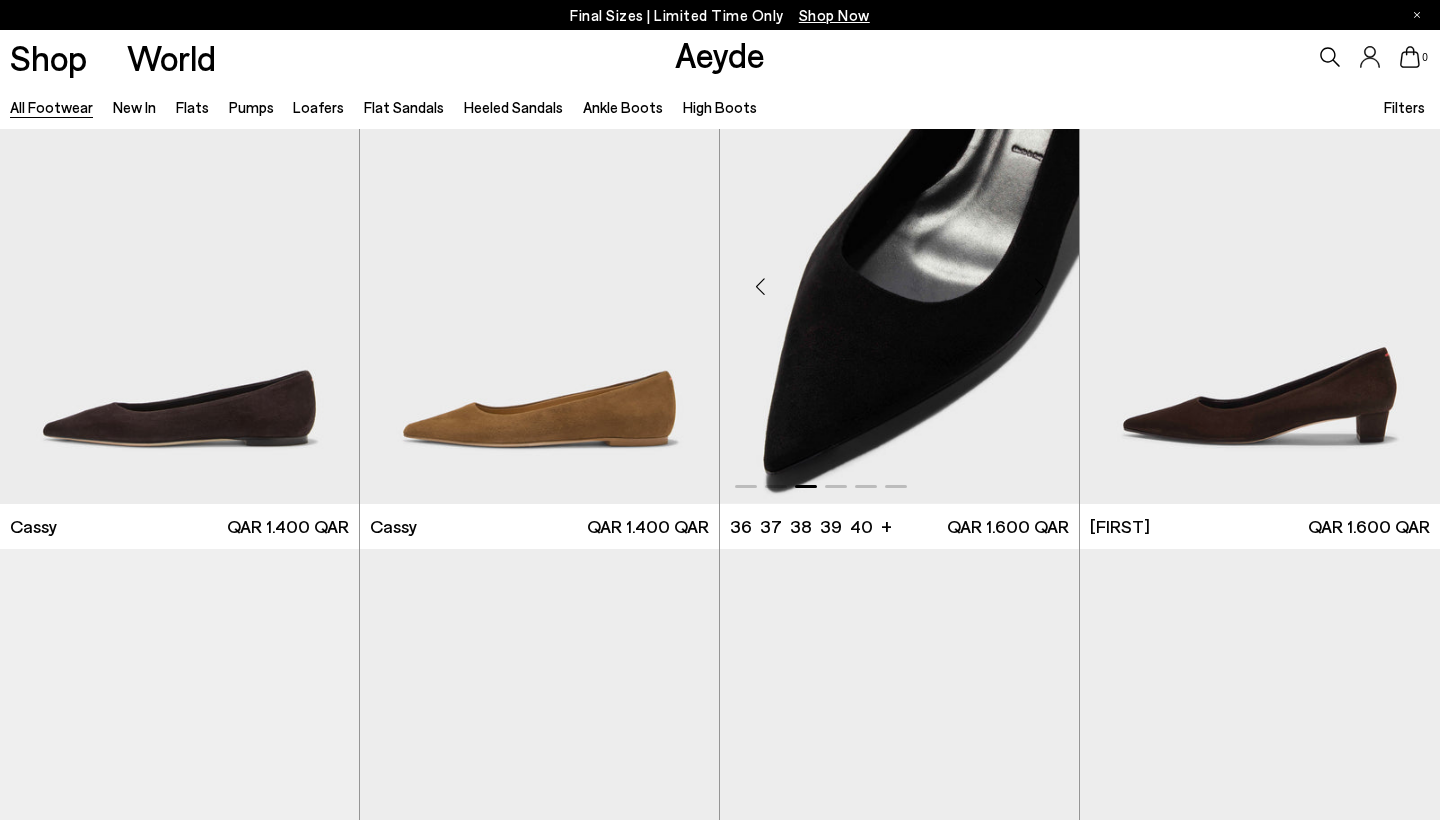 click at bounding box center (1039, 287) 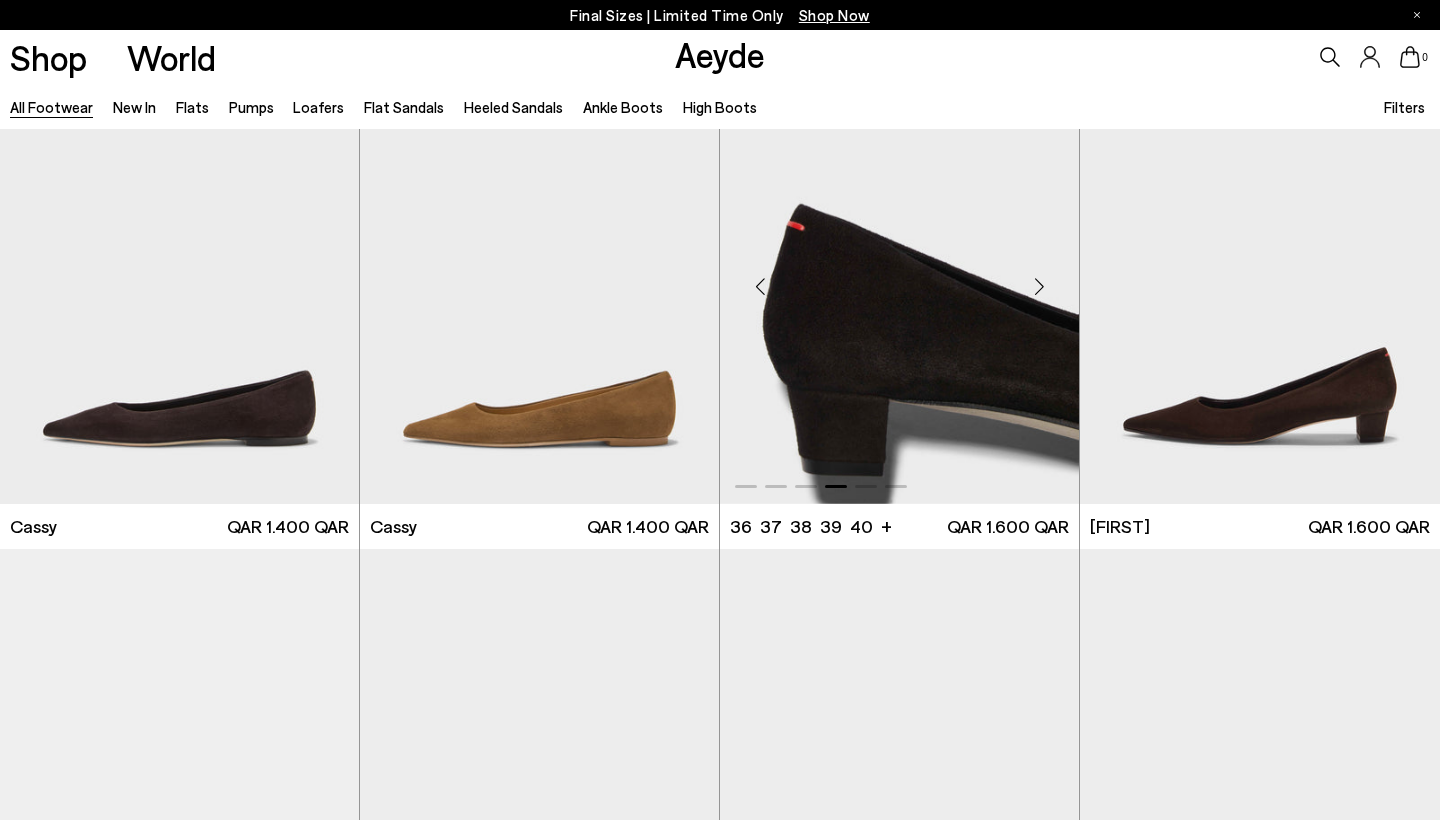 click at bounding box center (1039, 287) 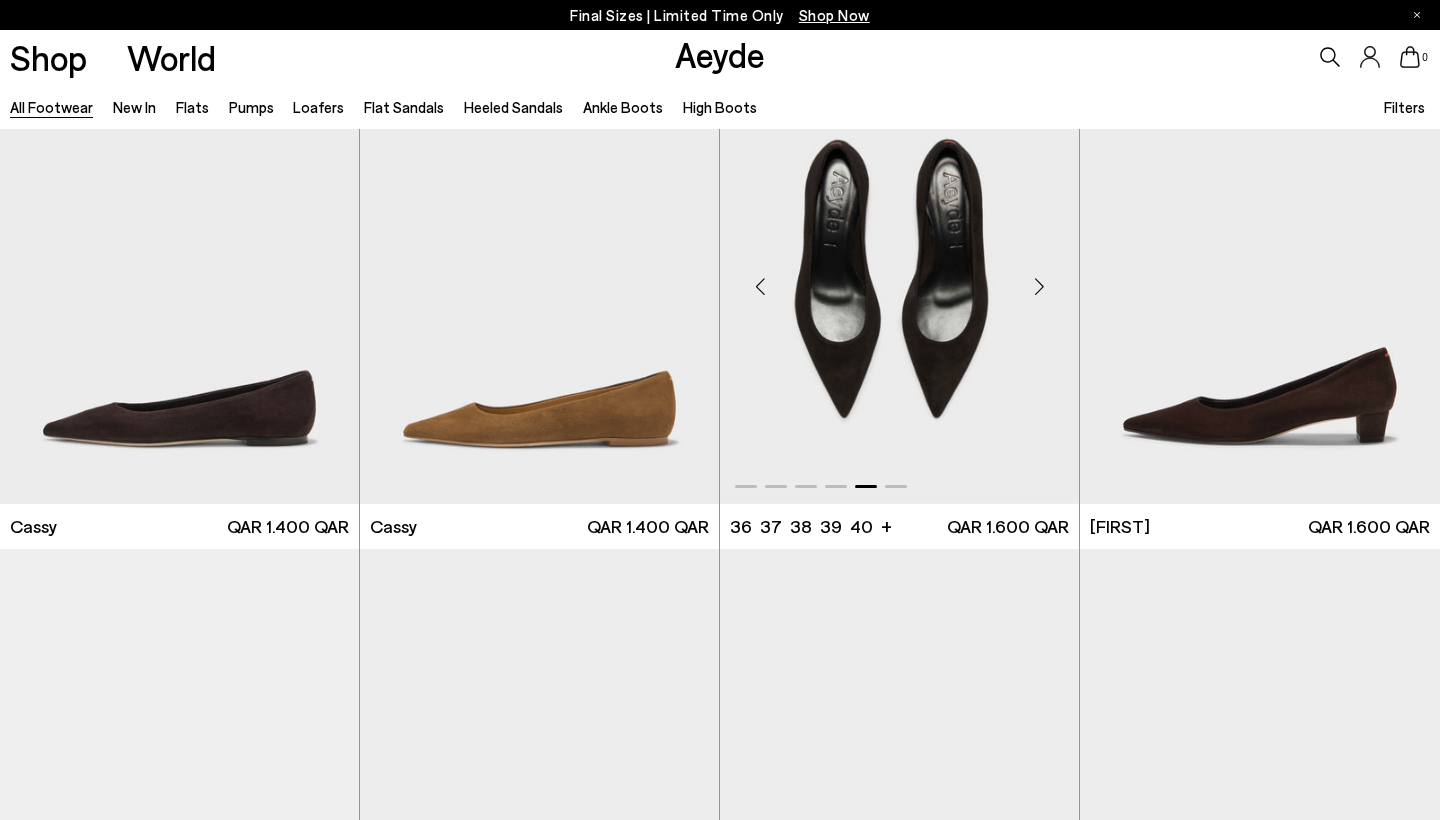 click at bounding box center [1039, 287] 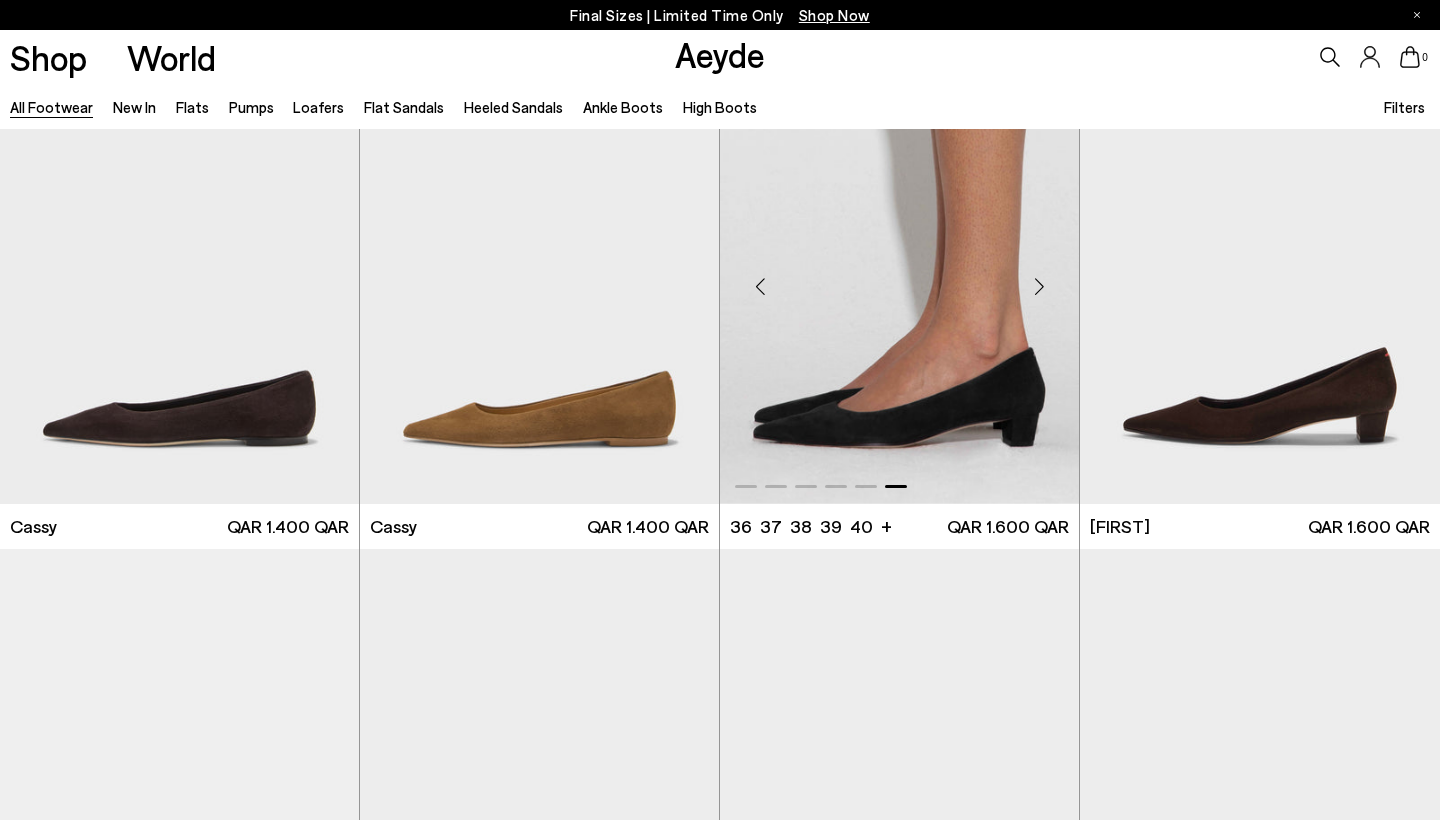 click at bounding box center (1039, 287) 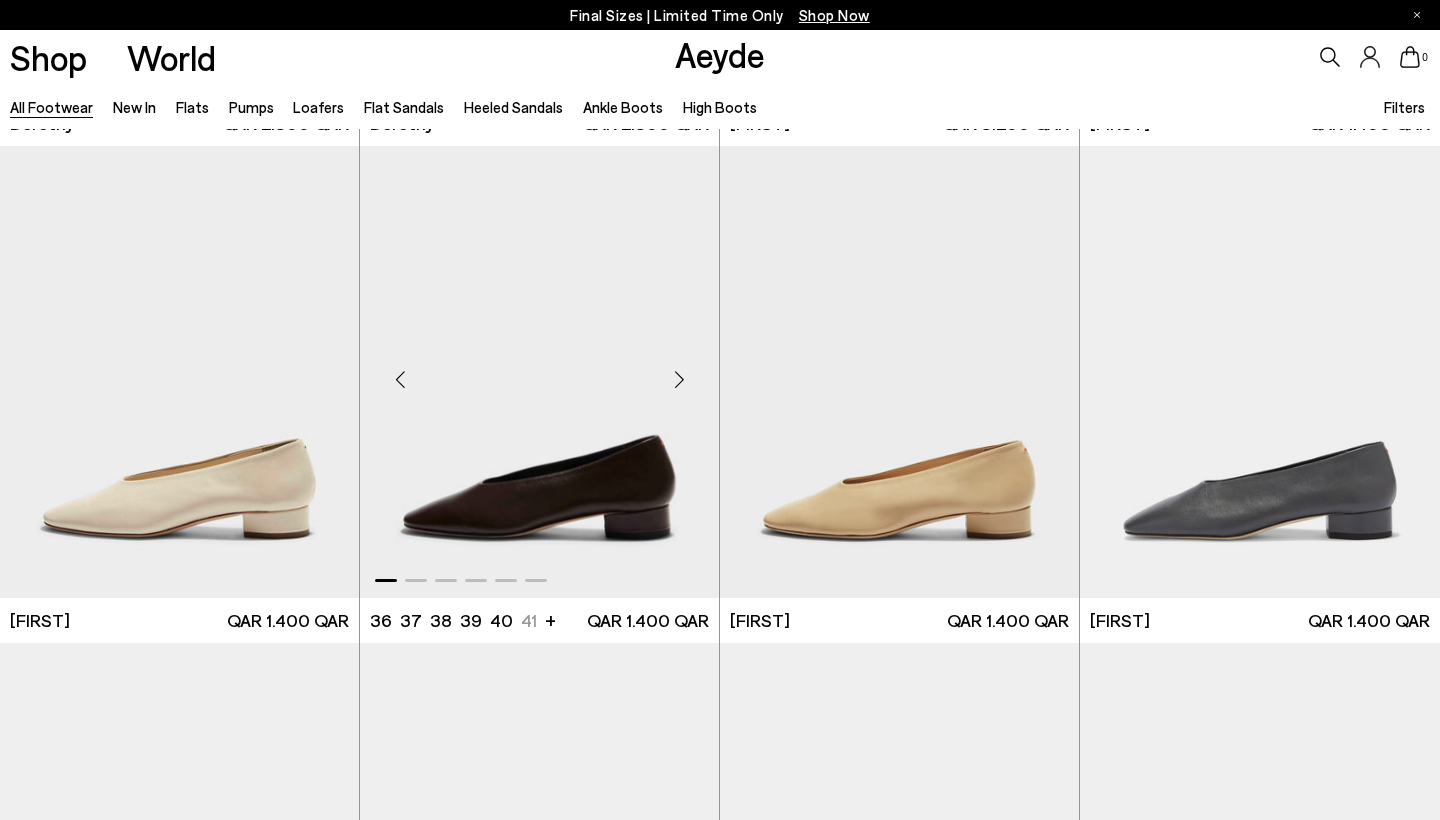scroll, scrollTop: 7436, scrollLeft: 0, axis: vertical 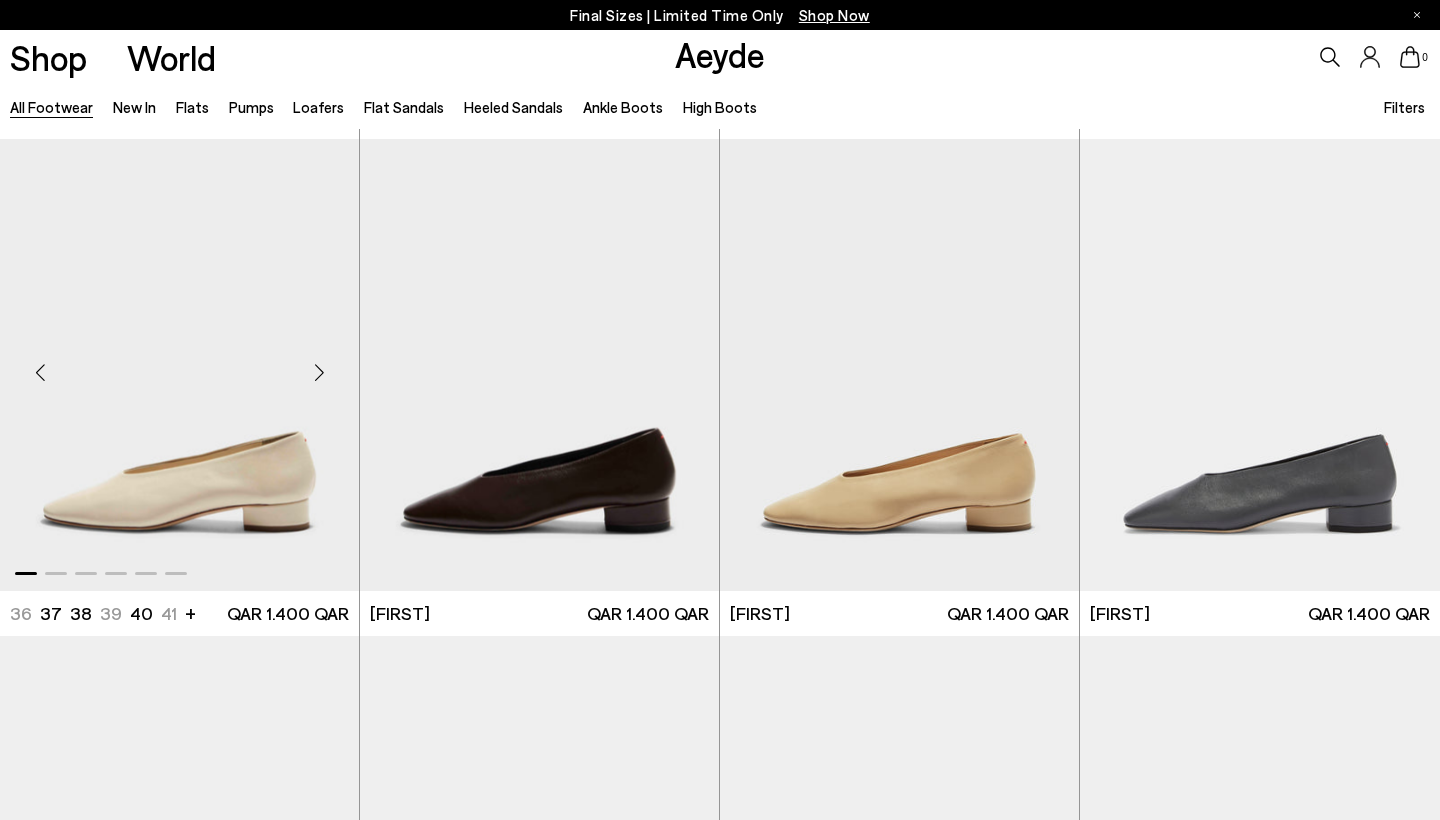 click at bounding box center [319, 373] 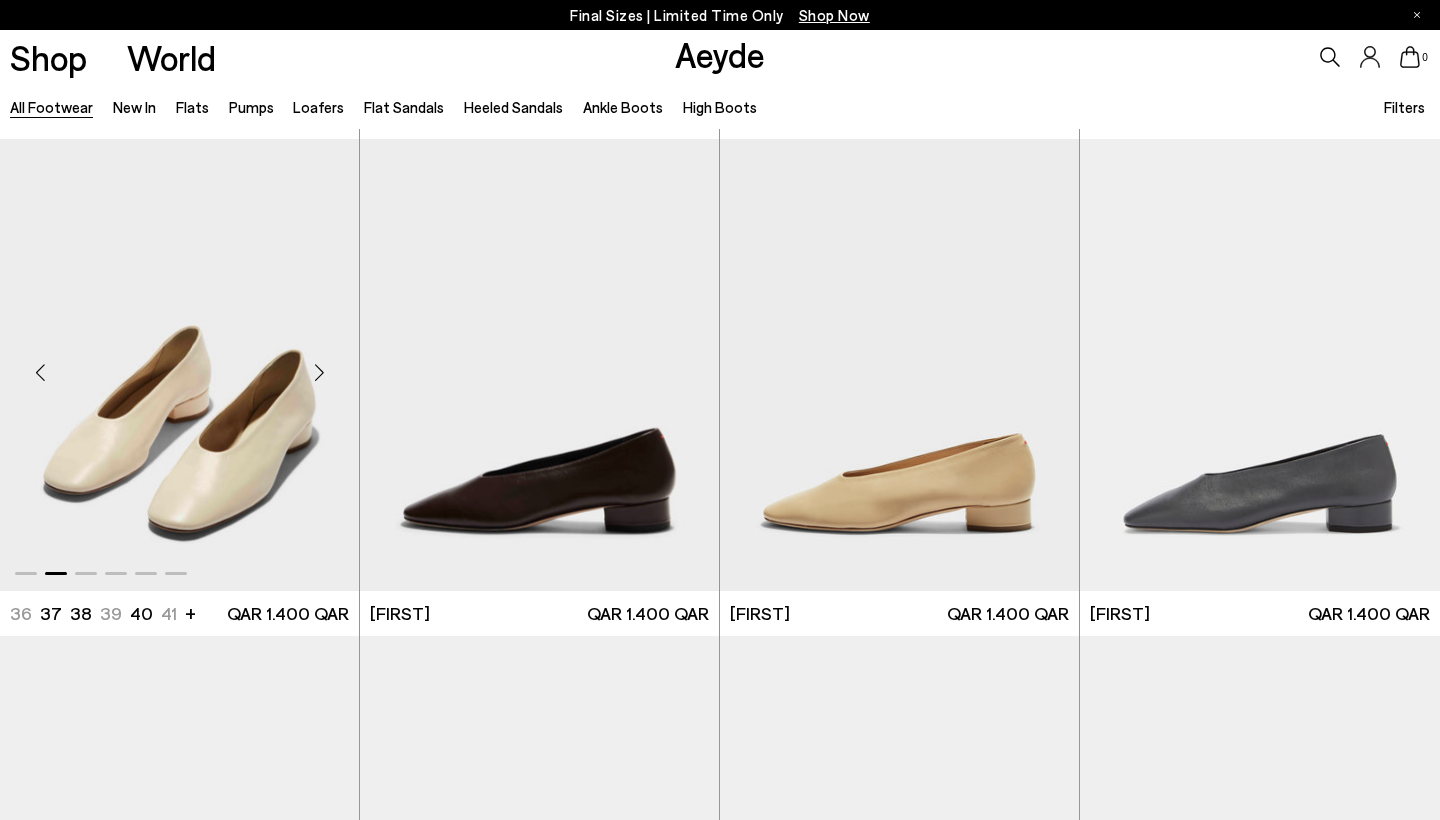 click at bounding box center (319, 373) 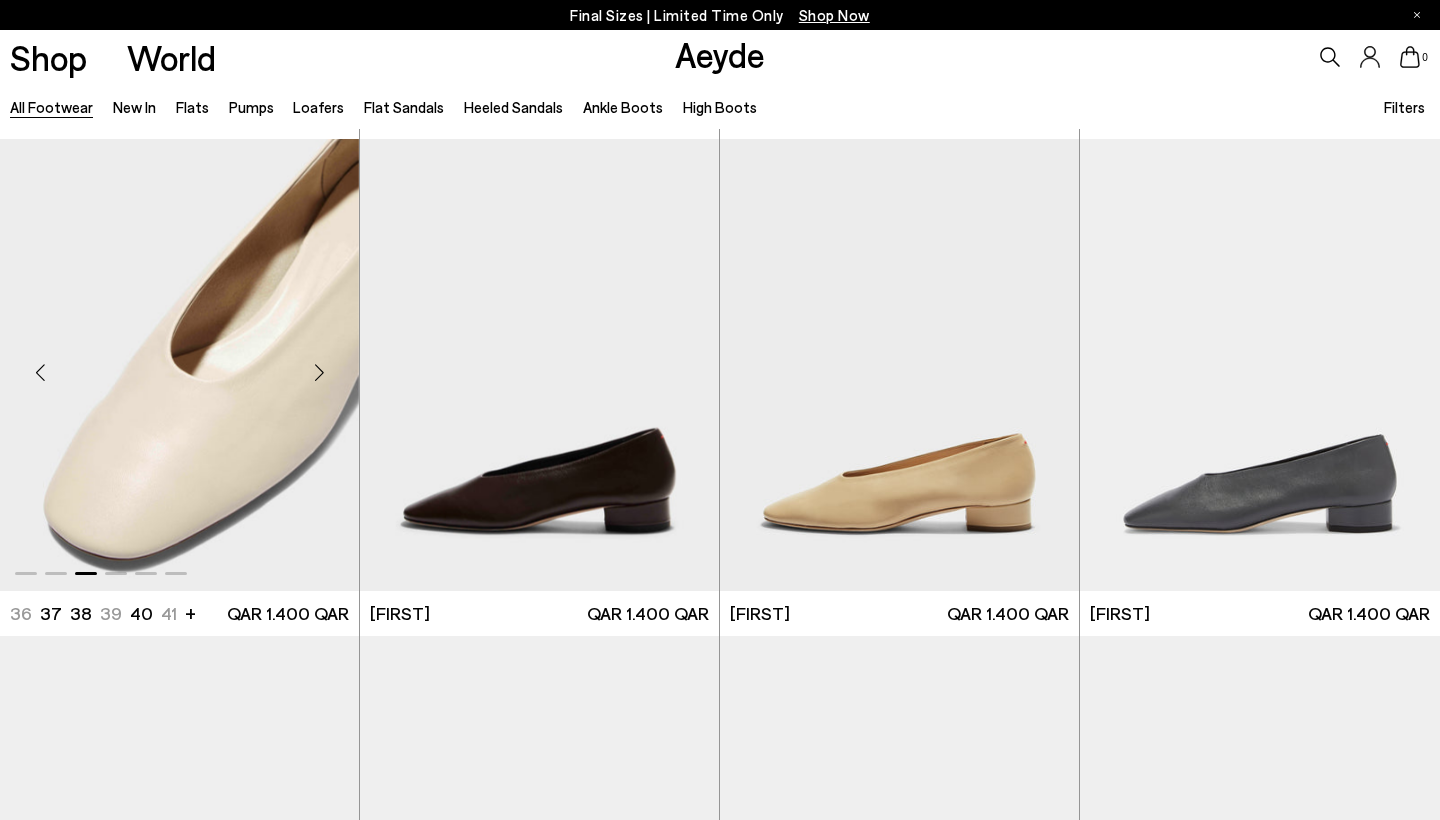 click at bounding box center (319, 373) 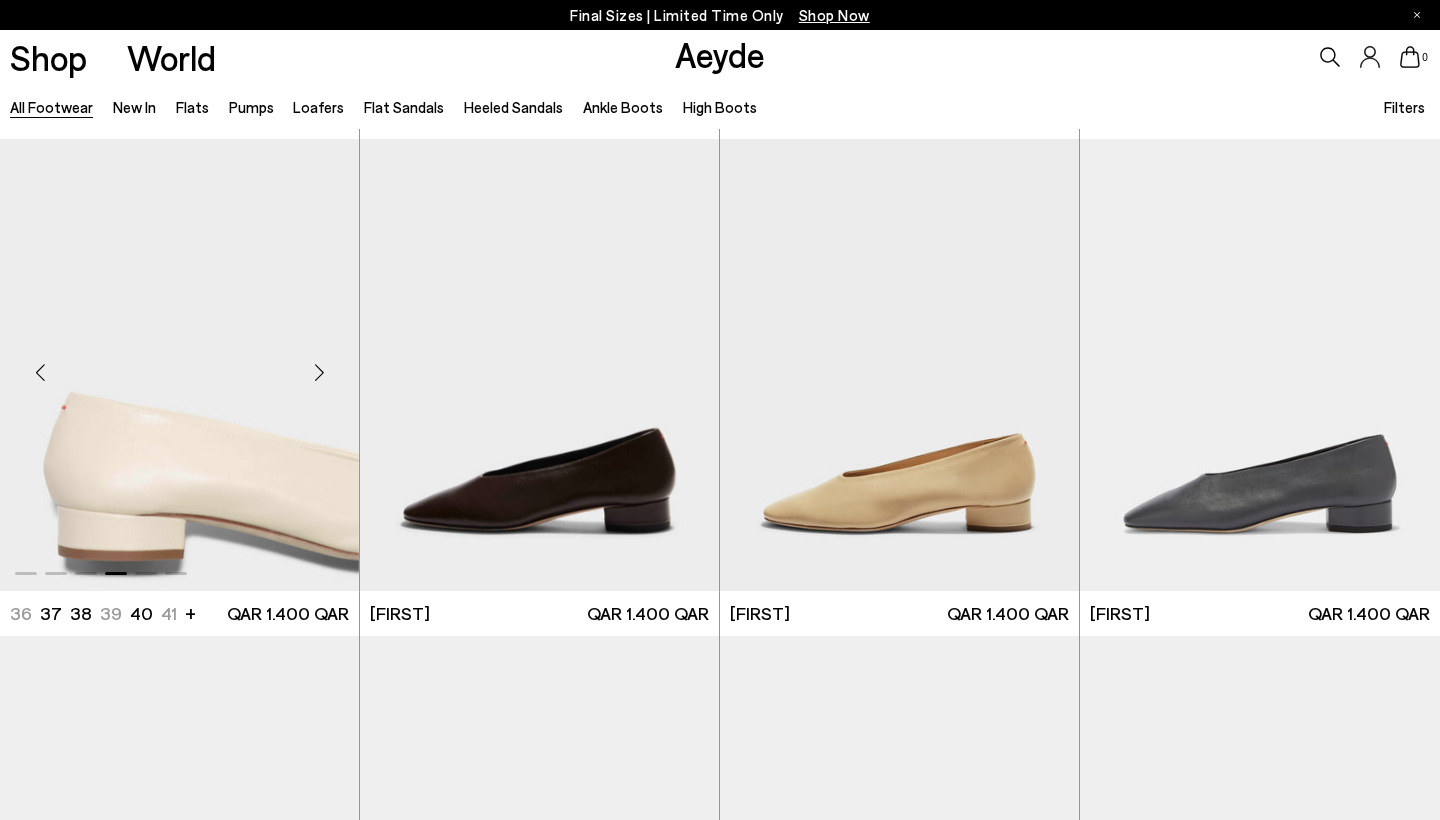 click at bounding box center (319, 373) 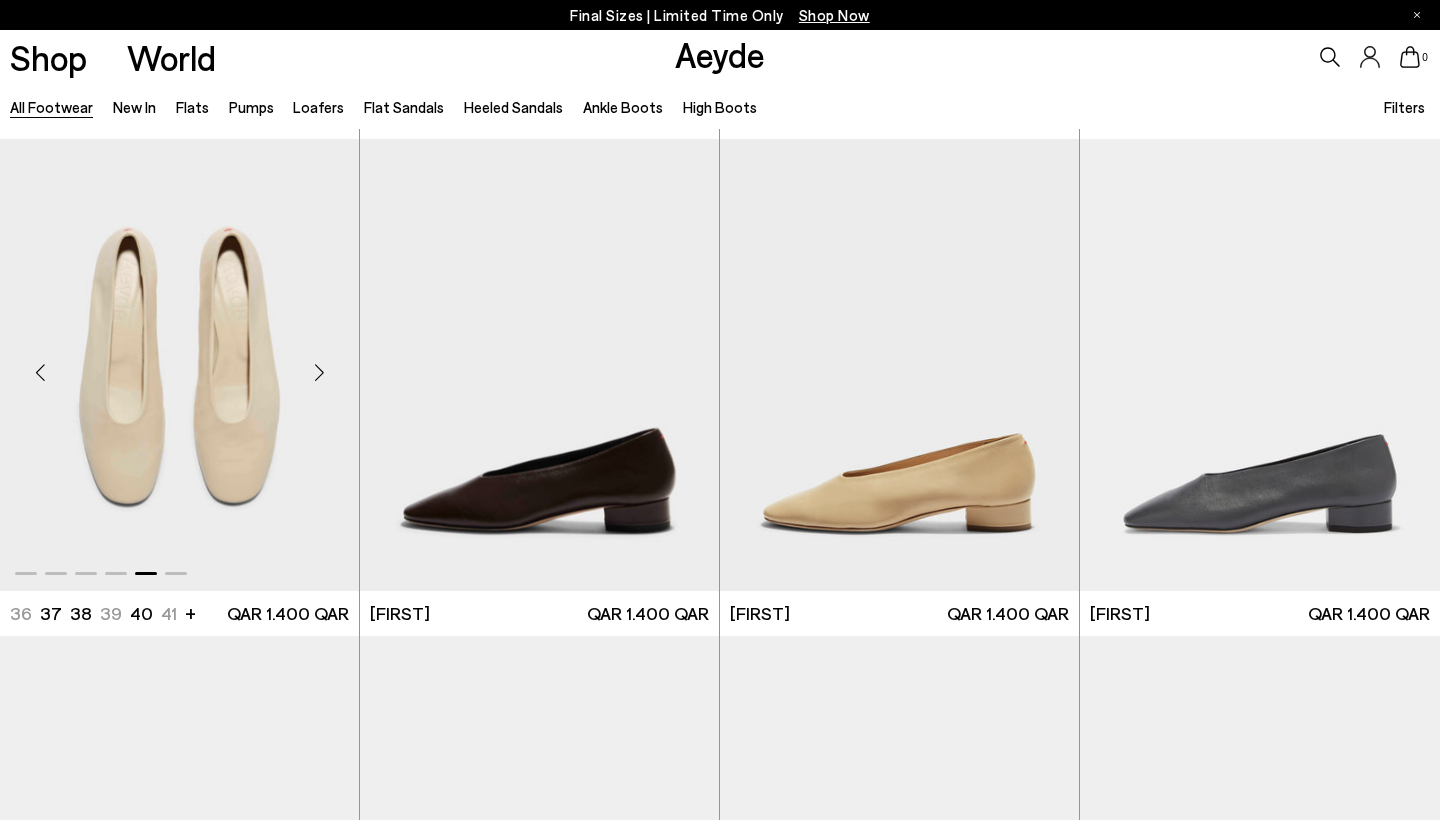 click at bounding box center (319, 373) 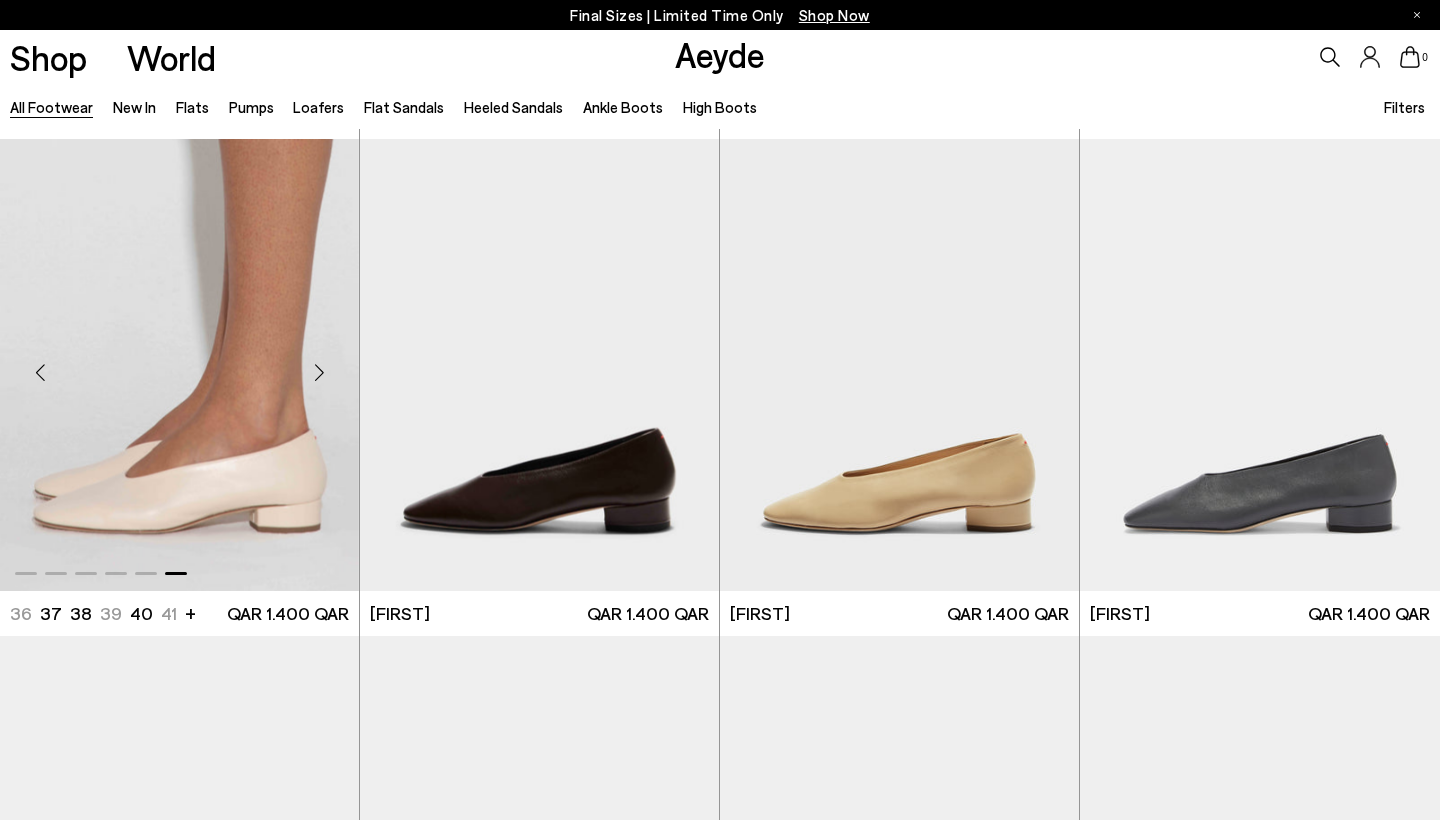 click at bounding box center (319, 373) 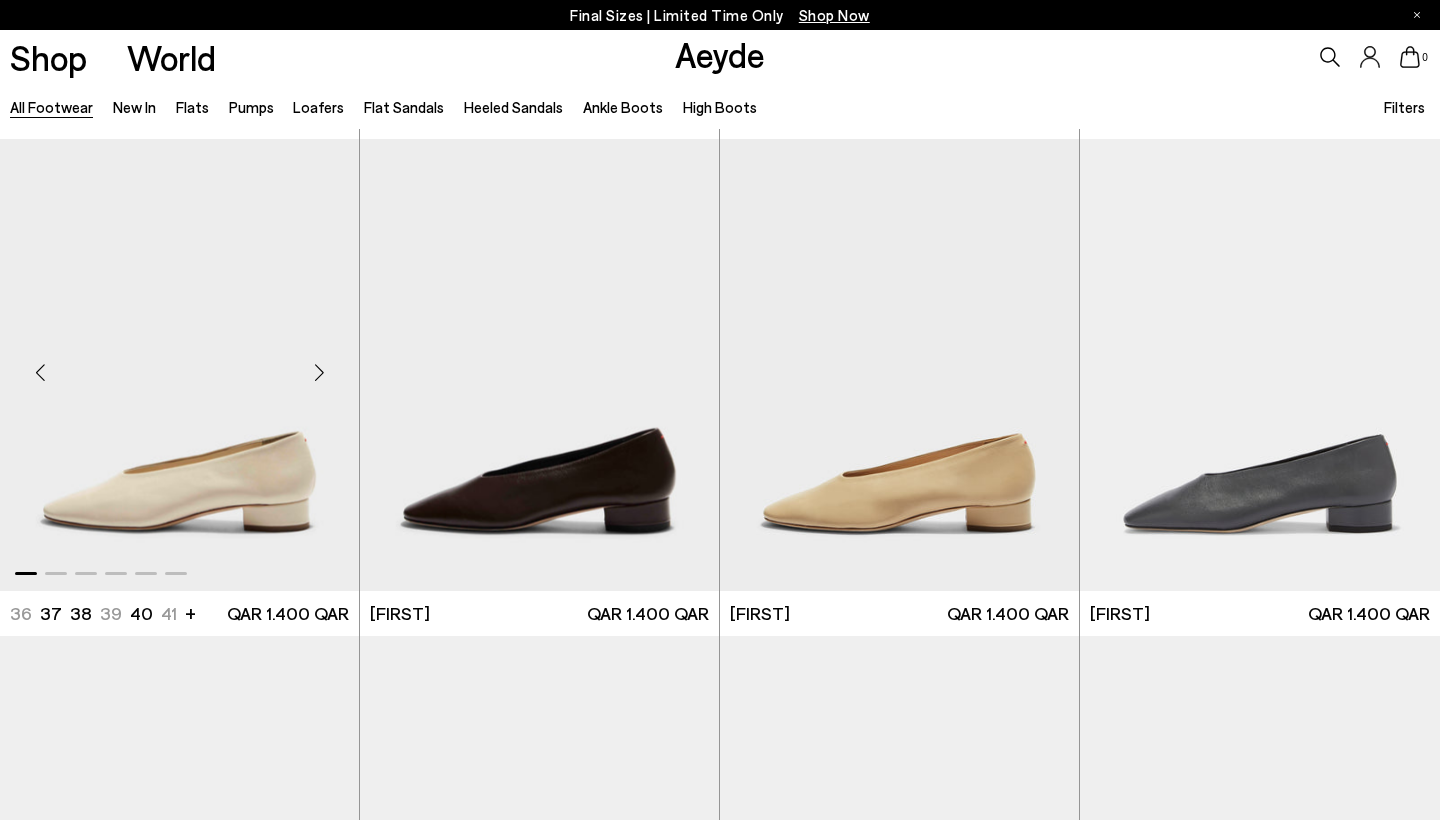 click at bounding box center [319, 373] 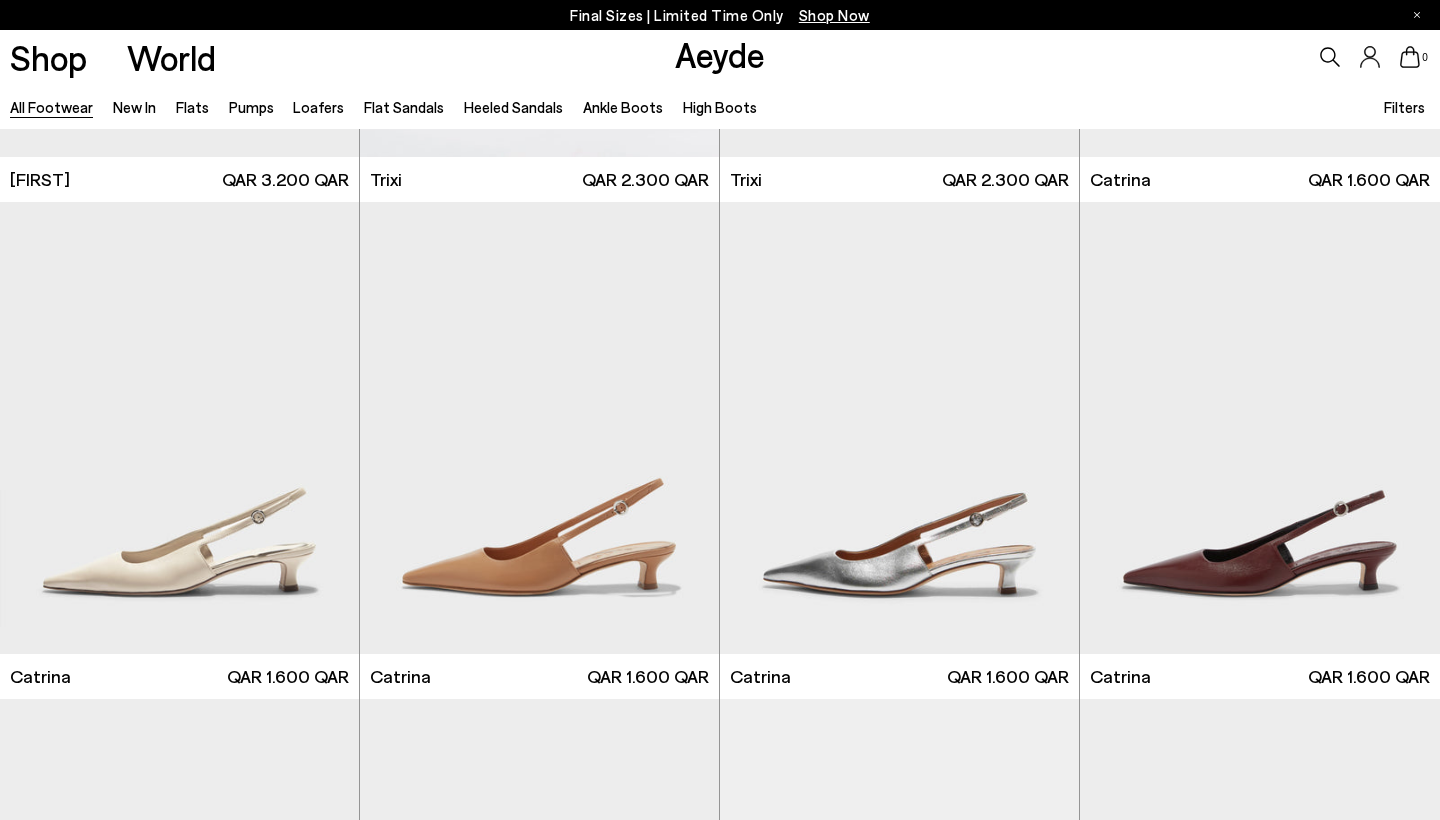scroll, scrollTop: 9850, scrollLeft: 0, axis: vertical 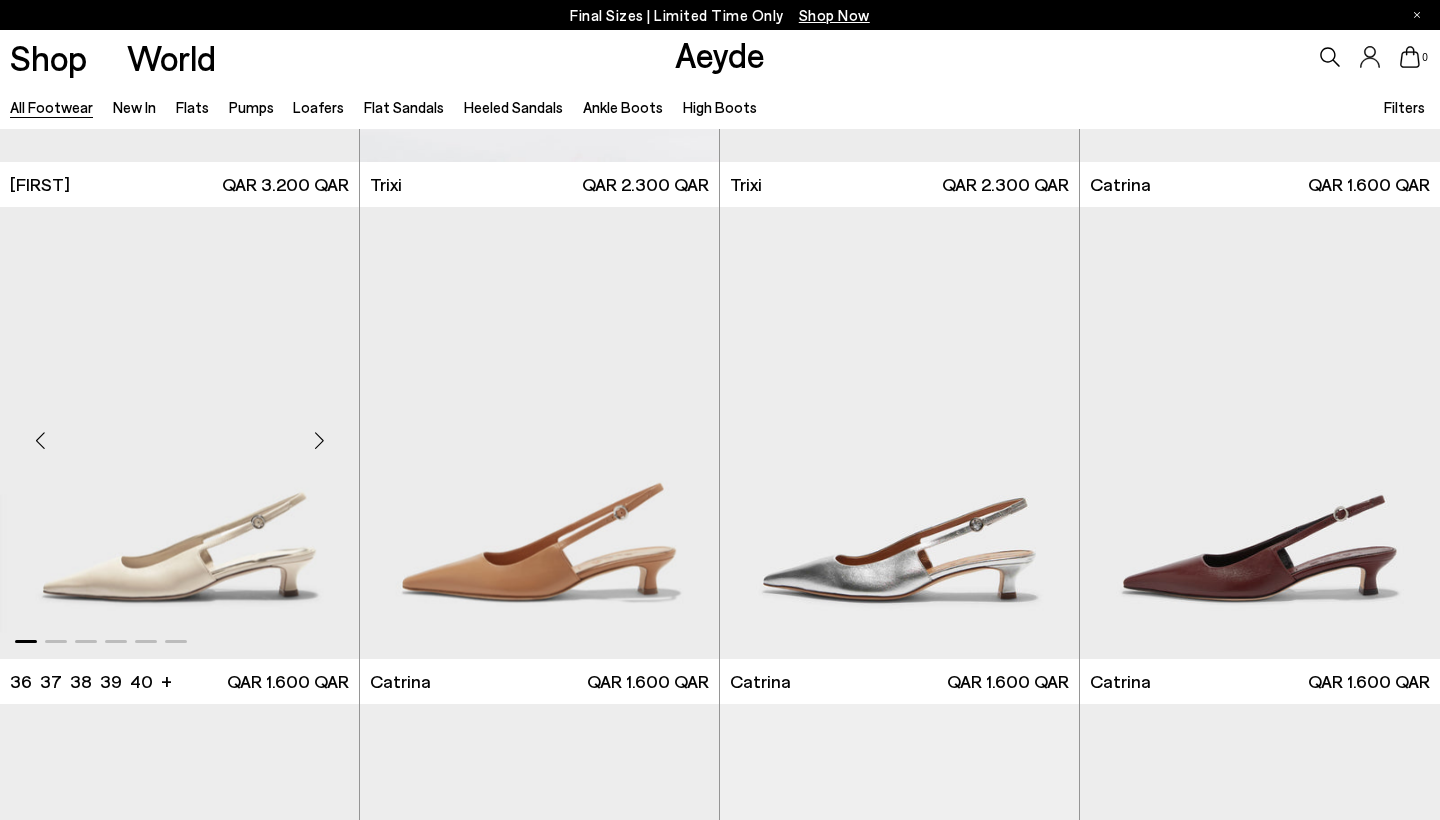 click at bounding box center (319, 441) 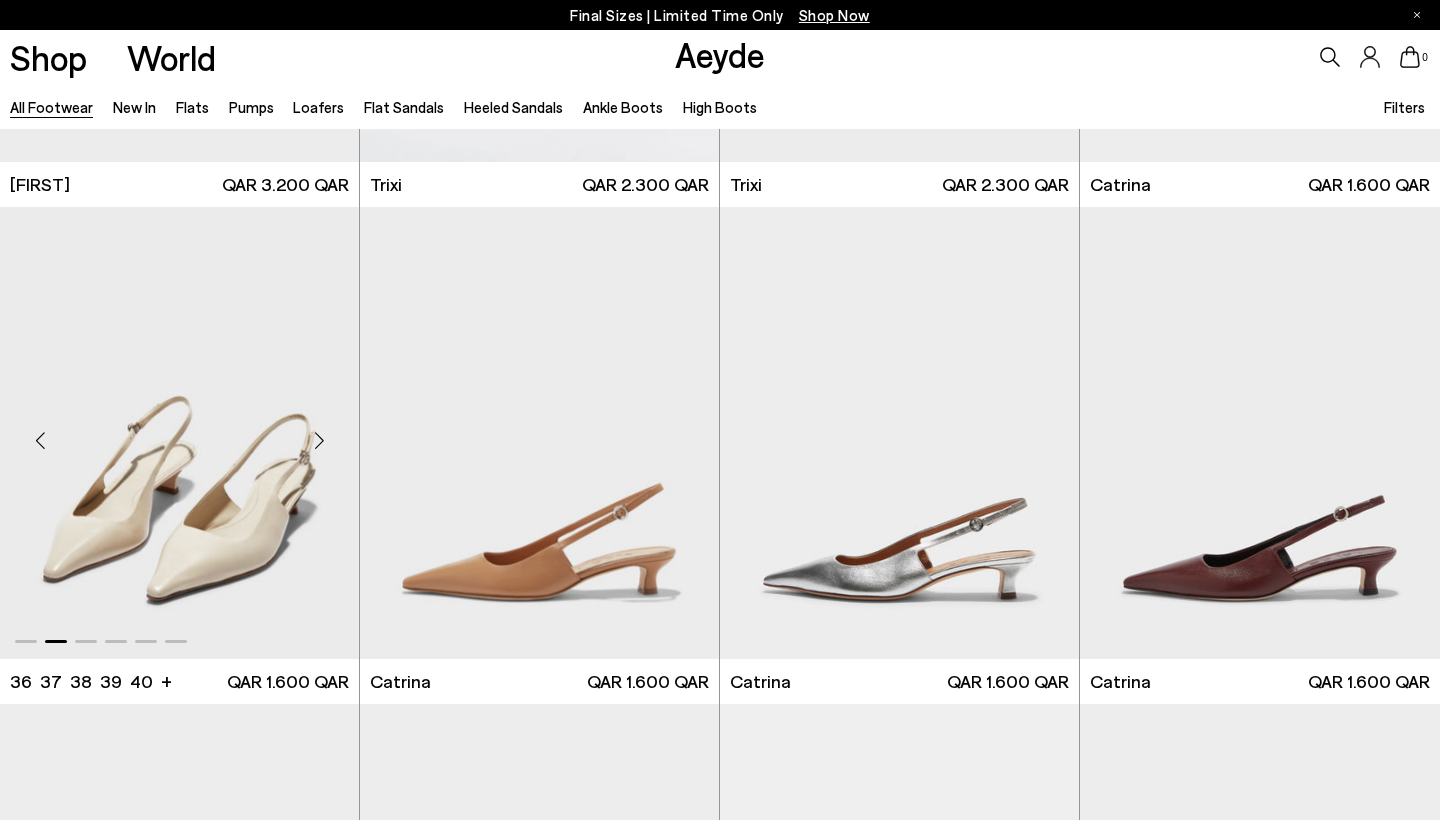 click at bounding box center [319, 441] 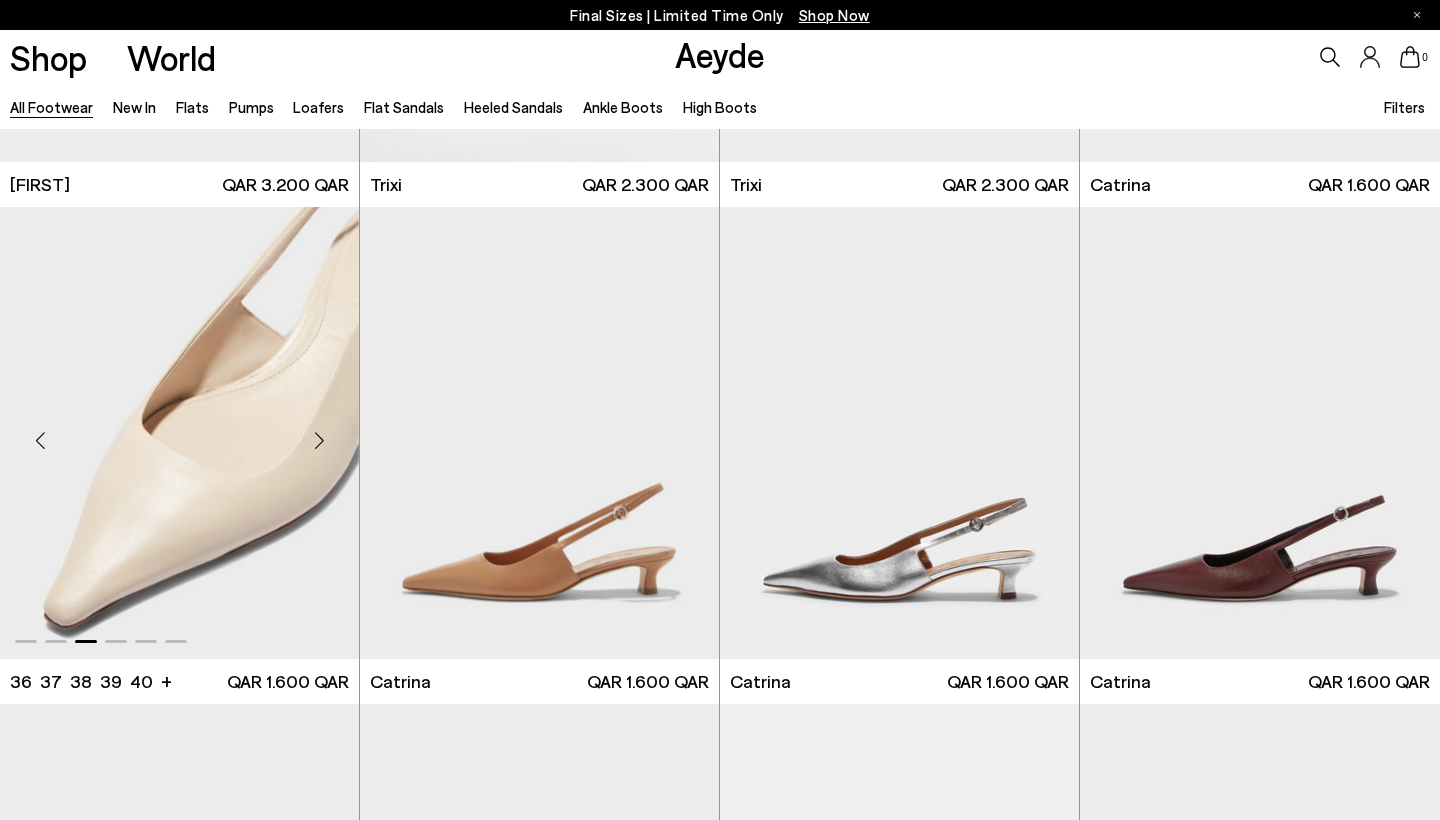 click at bounding box center (319, 441) 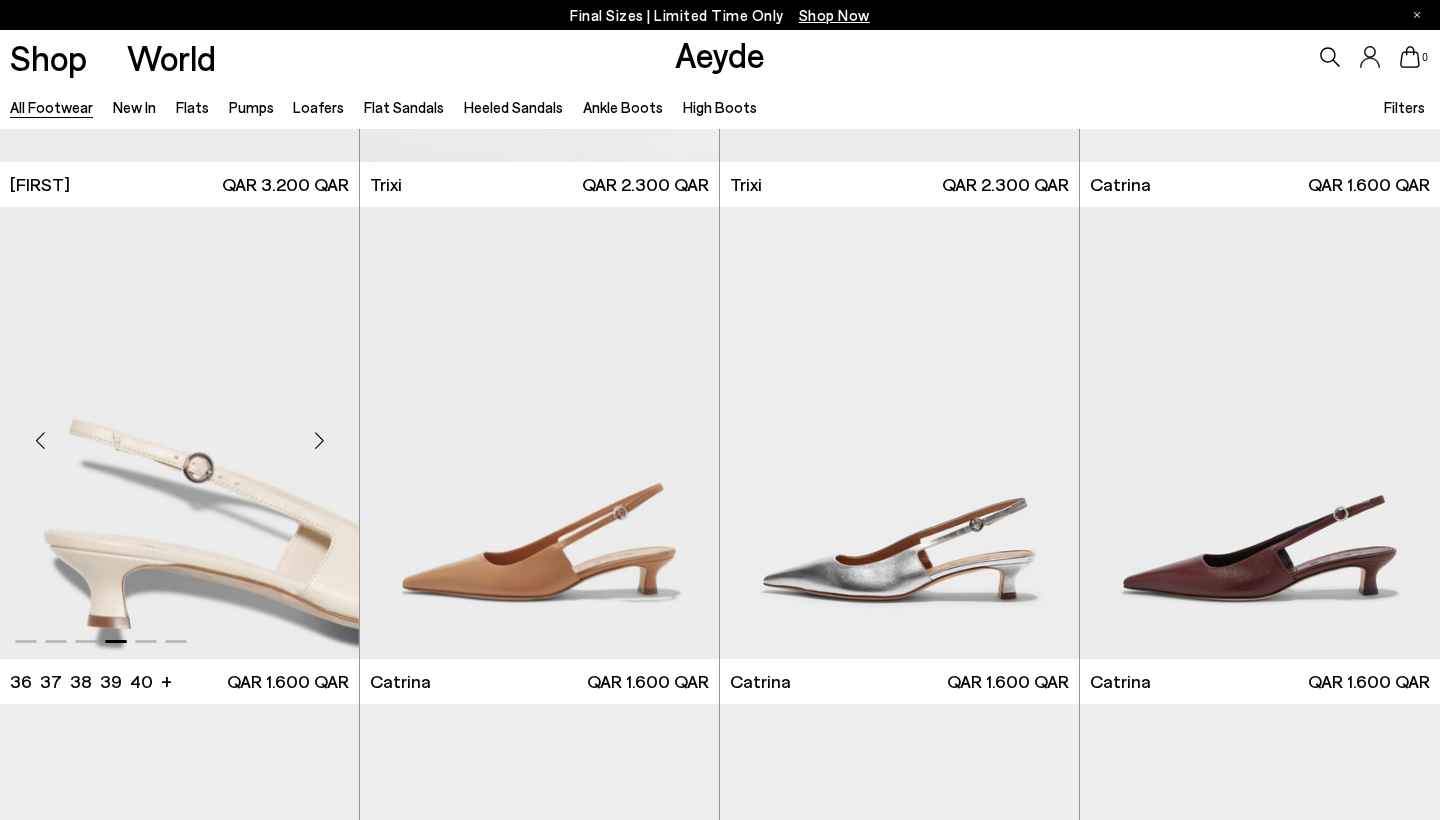 click at bounding box center [319, 441] 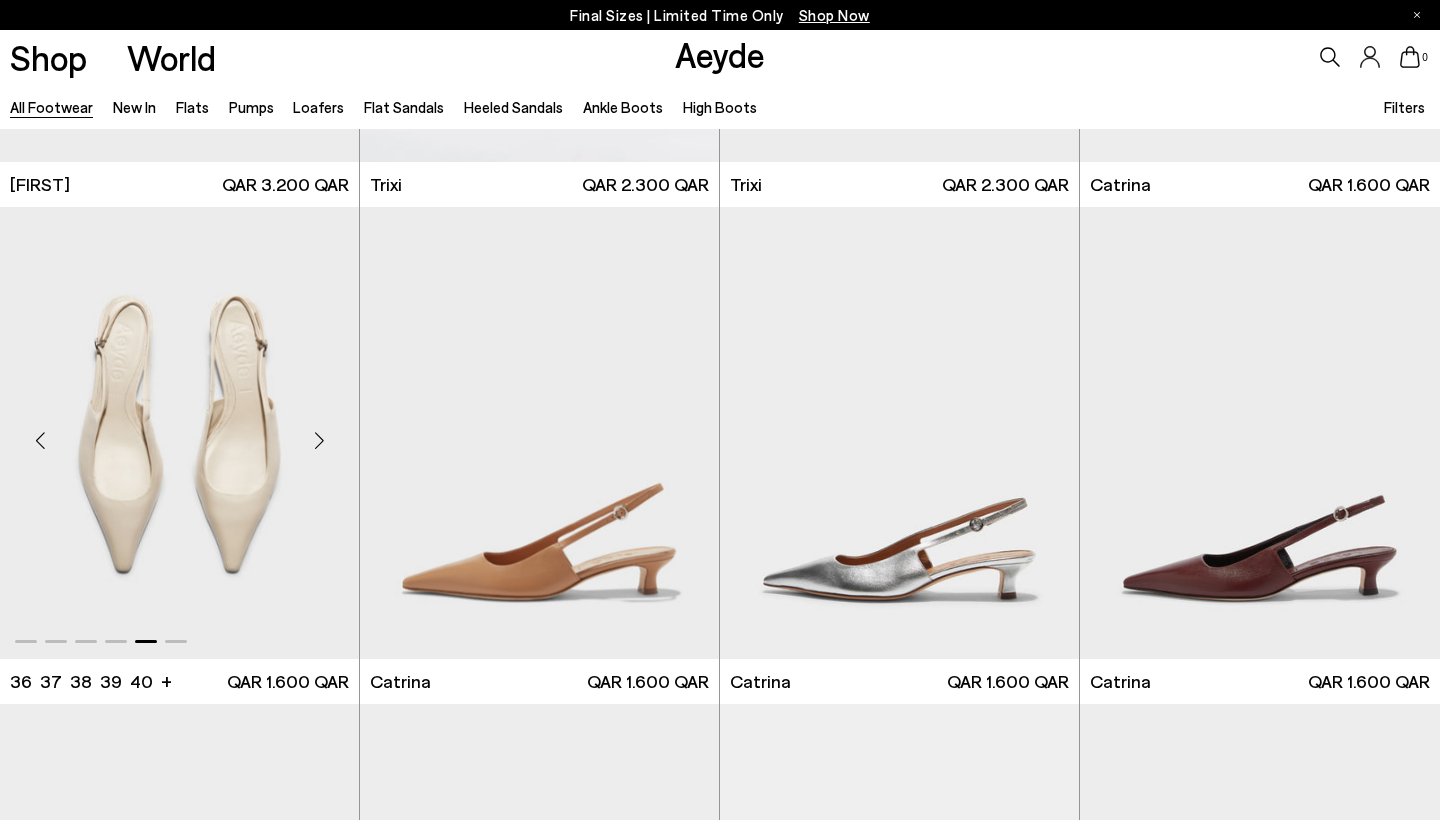 click at bounding box center [319, 441] 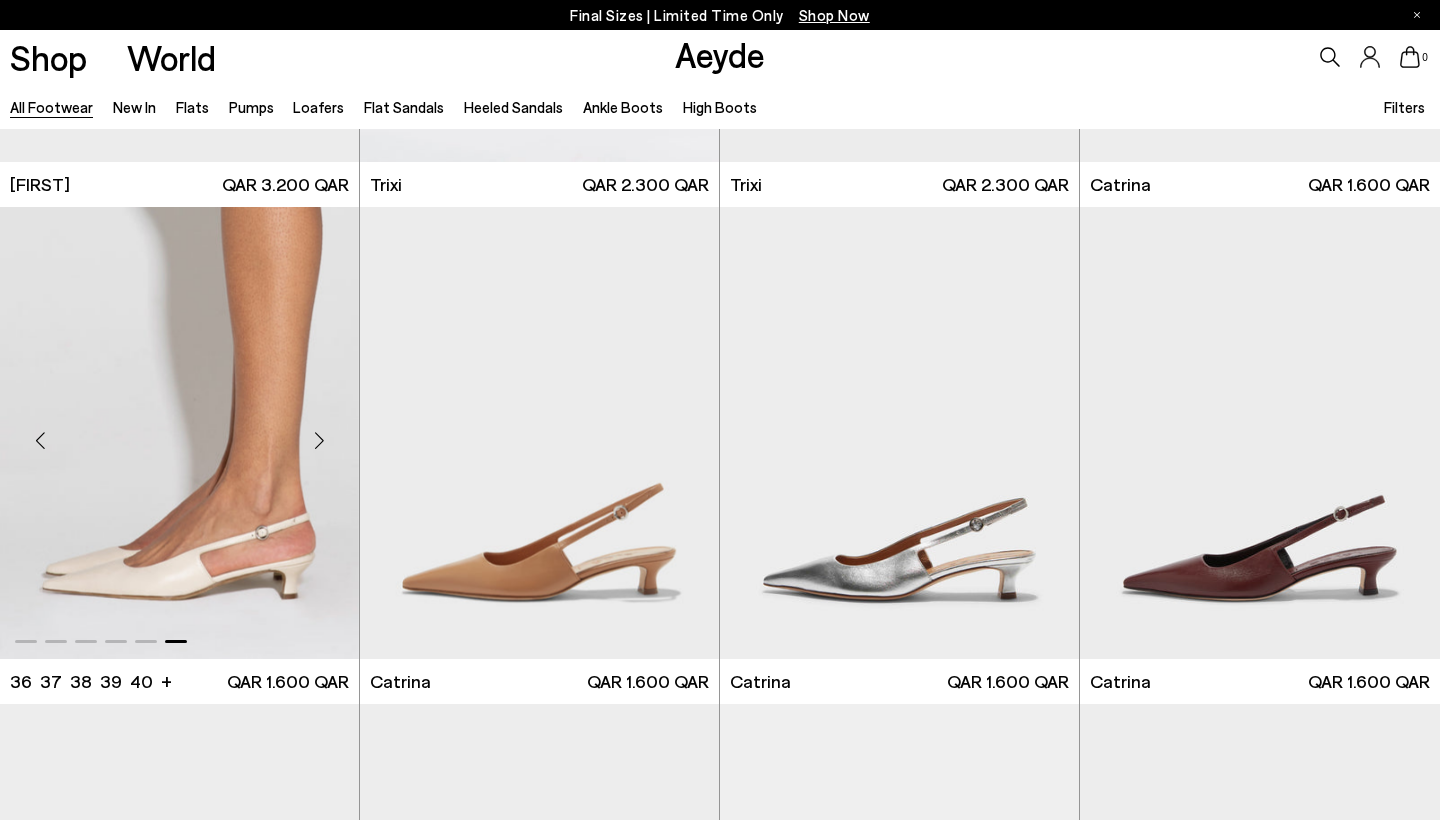 click at bounding box center [319, 441] 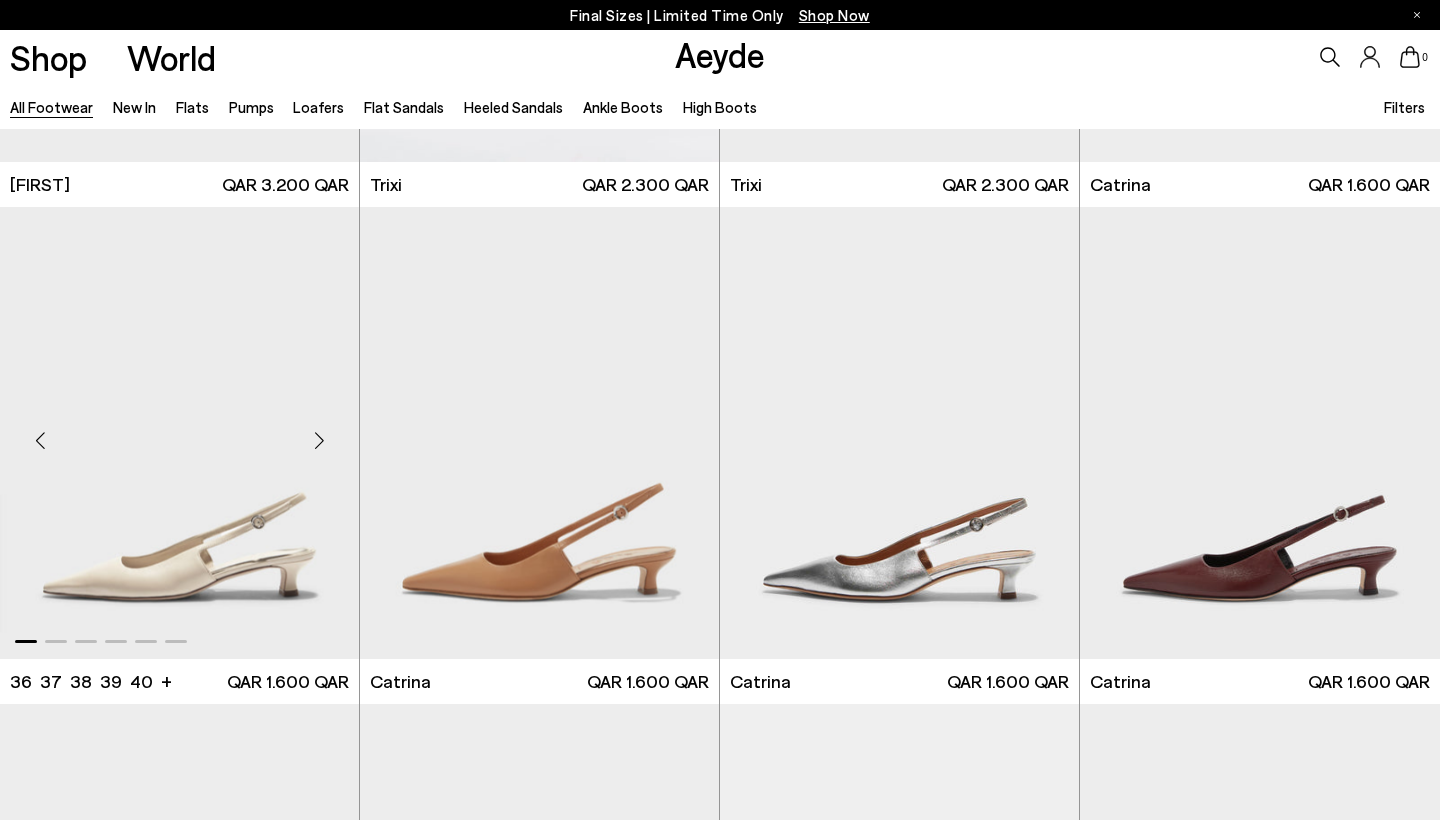 click at bounding box center (319, 441) 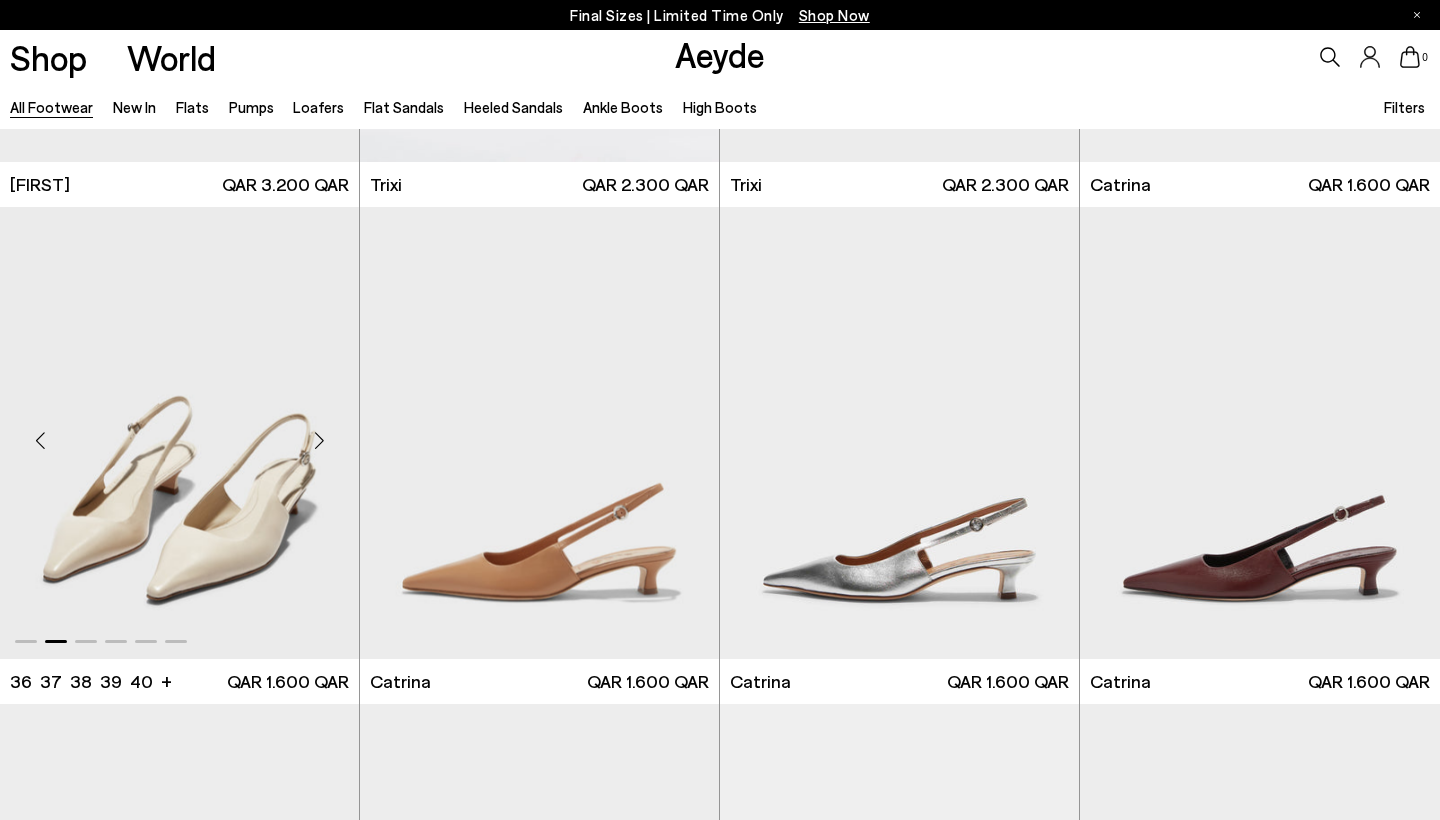 click at bounding box center (319, 441) 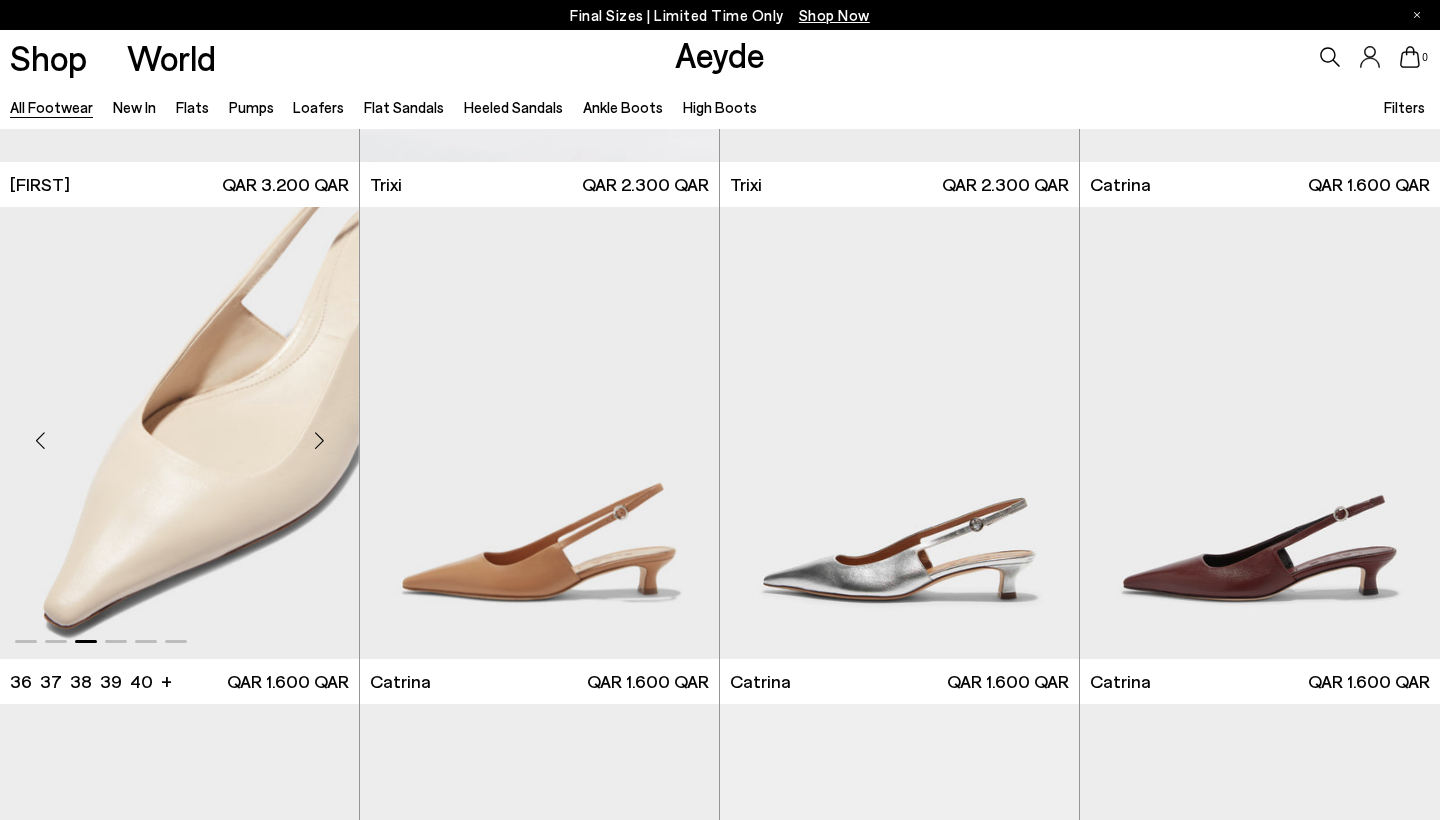 click at bounding box center (319, 441) 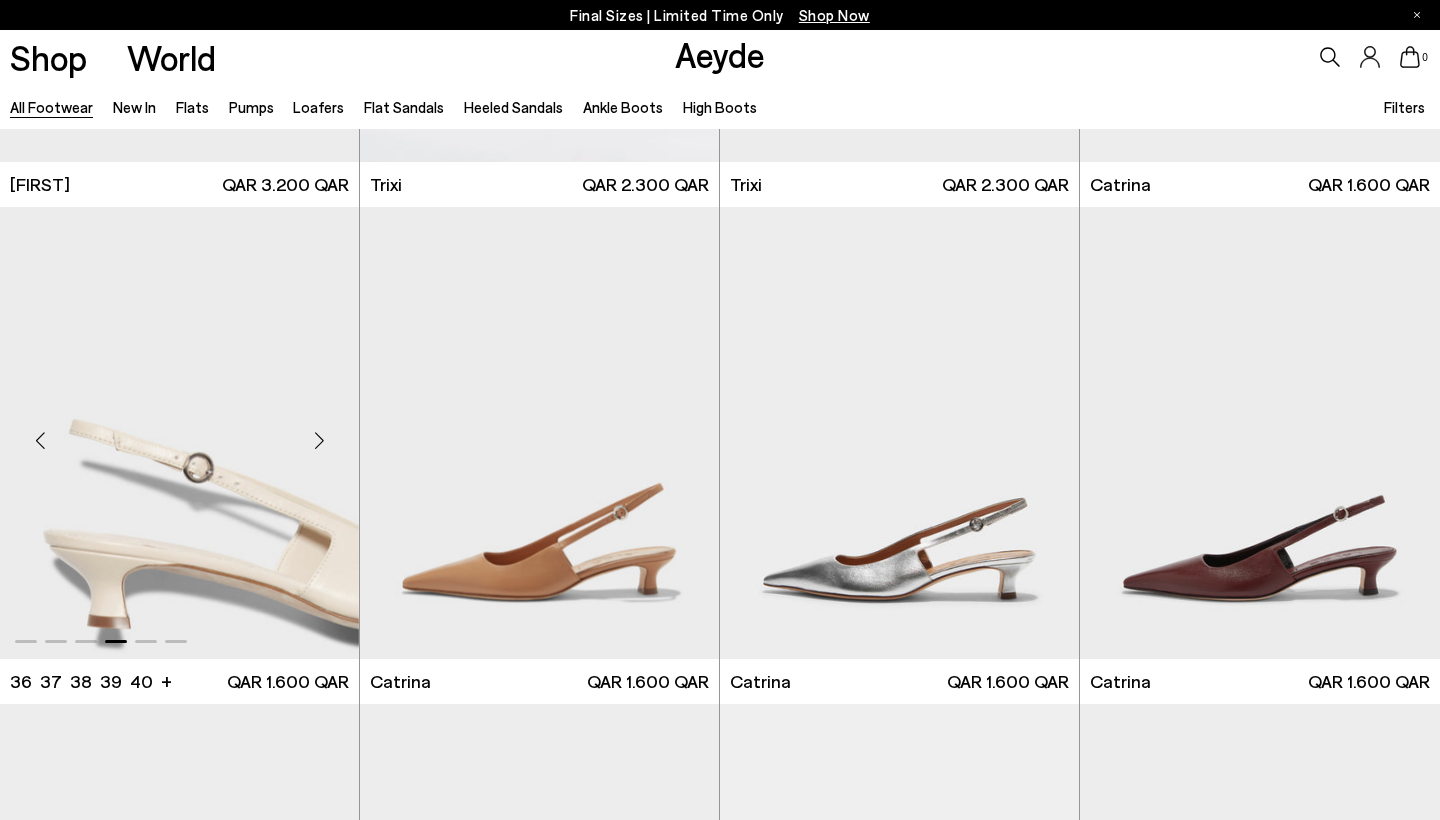 click at bounding box center [319, 441] 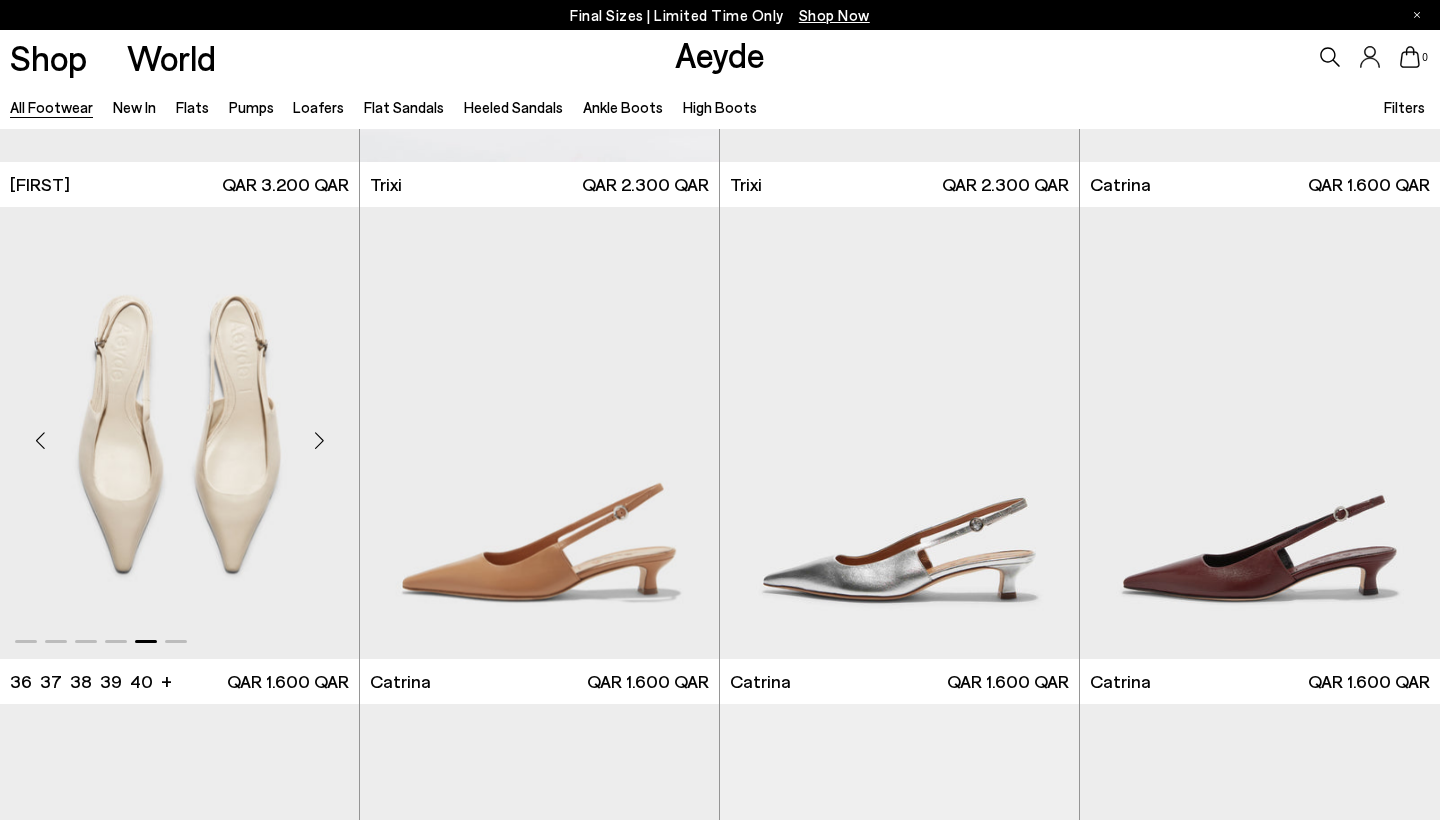 click at bounding box center (319, 441) 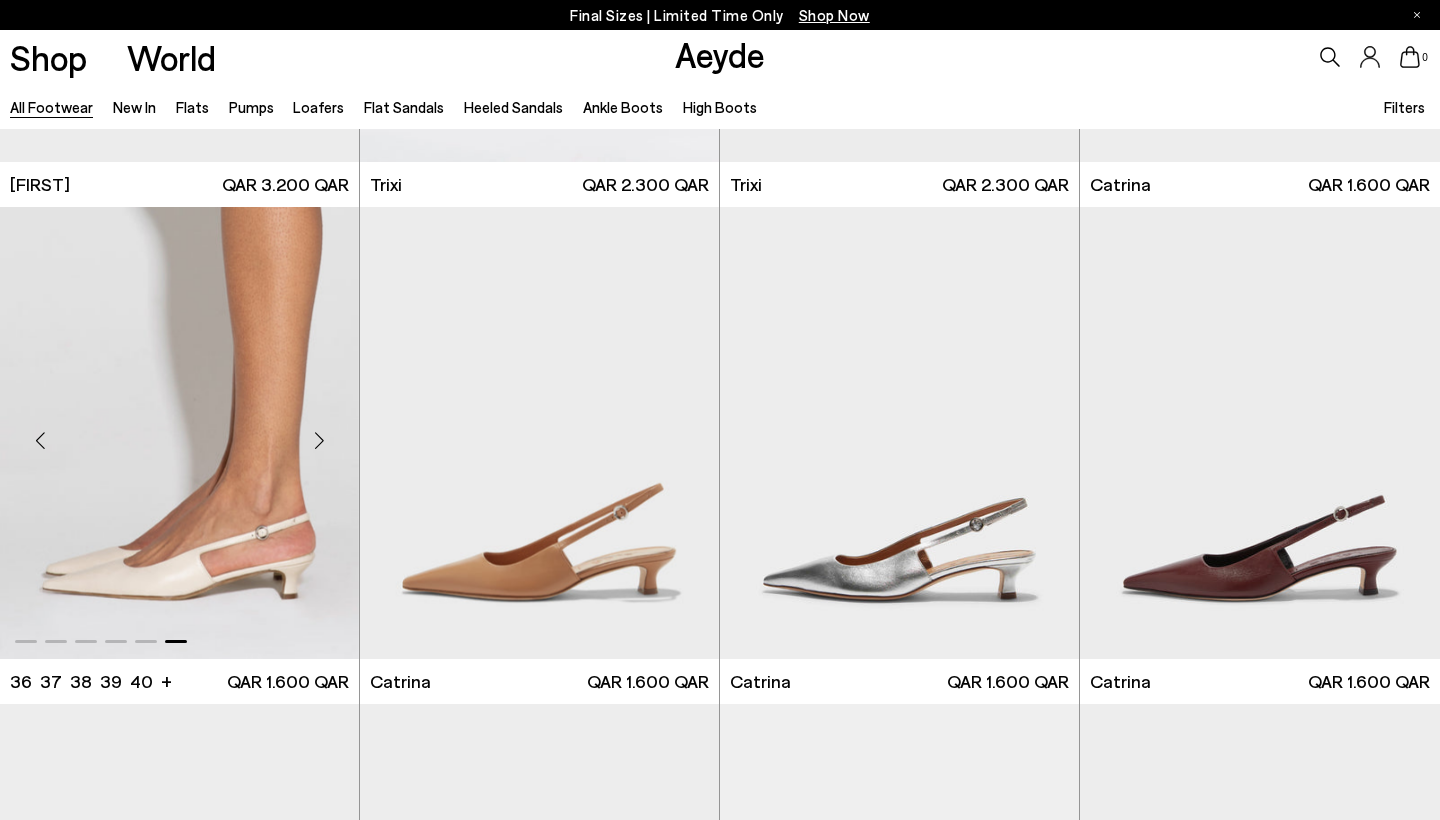 click at bounding box center (179, 432) 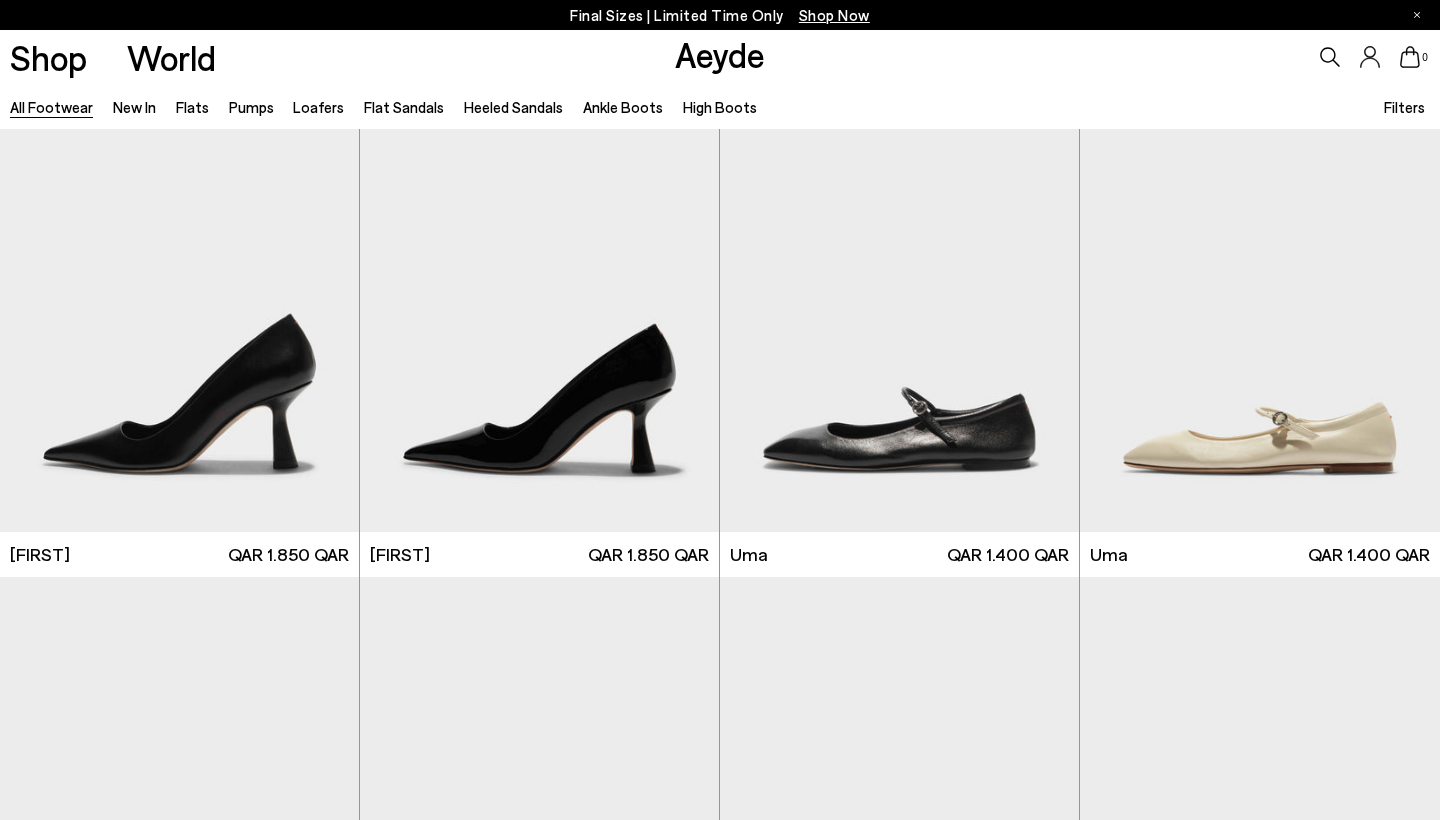 scroll, scrollTop: 11467, scrollLeft: 0, axis: vertical 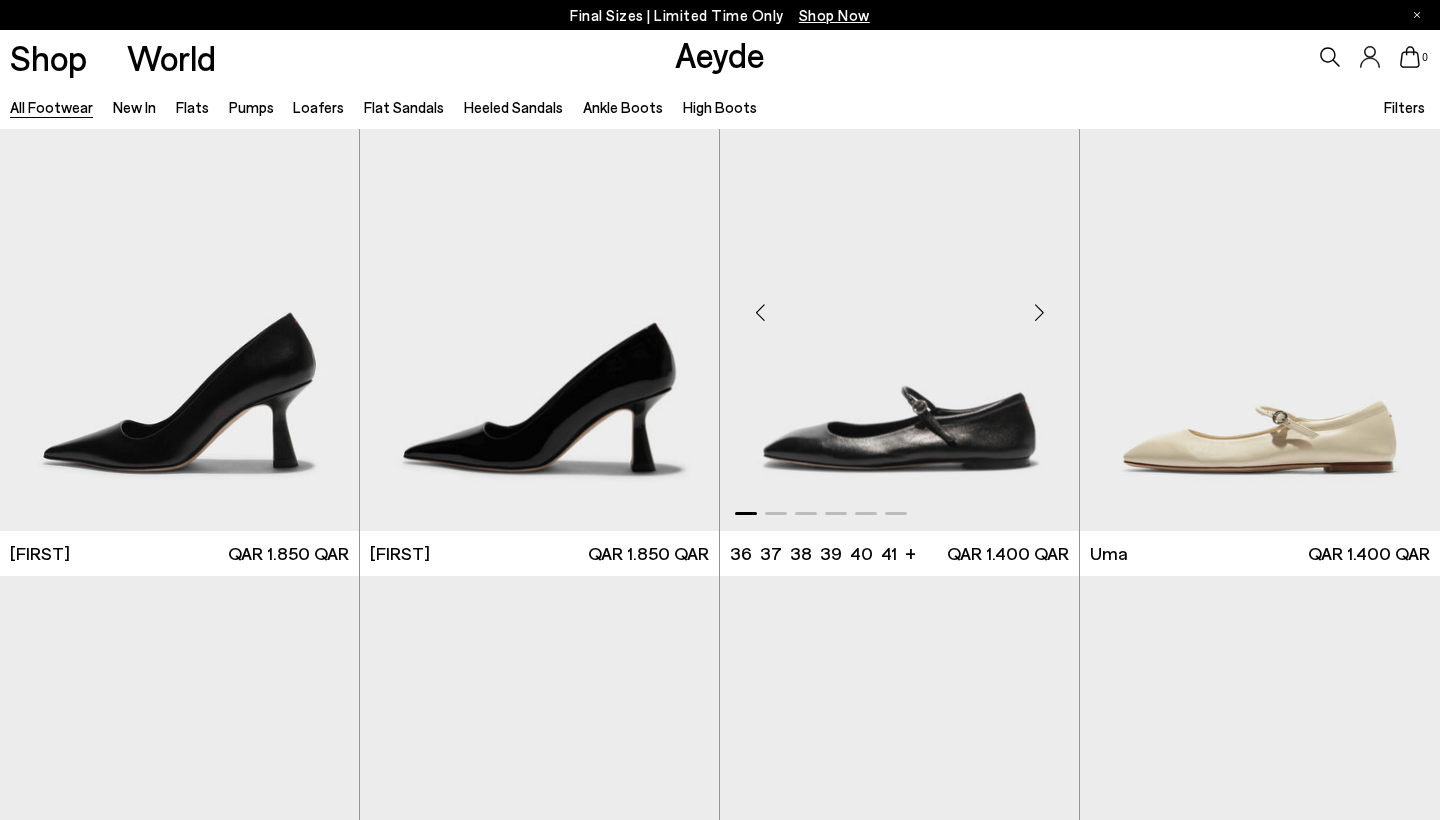 click at bounding box center [1039, 313] 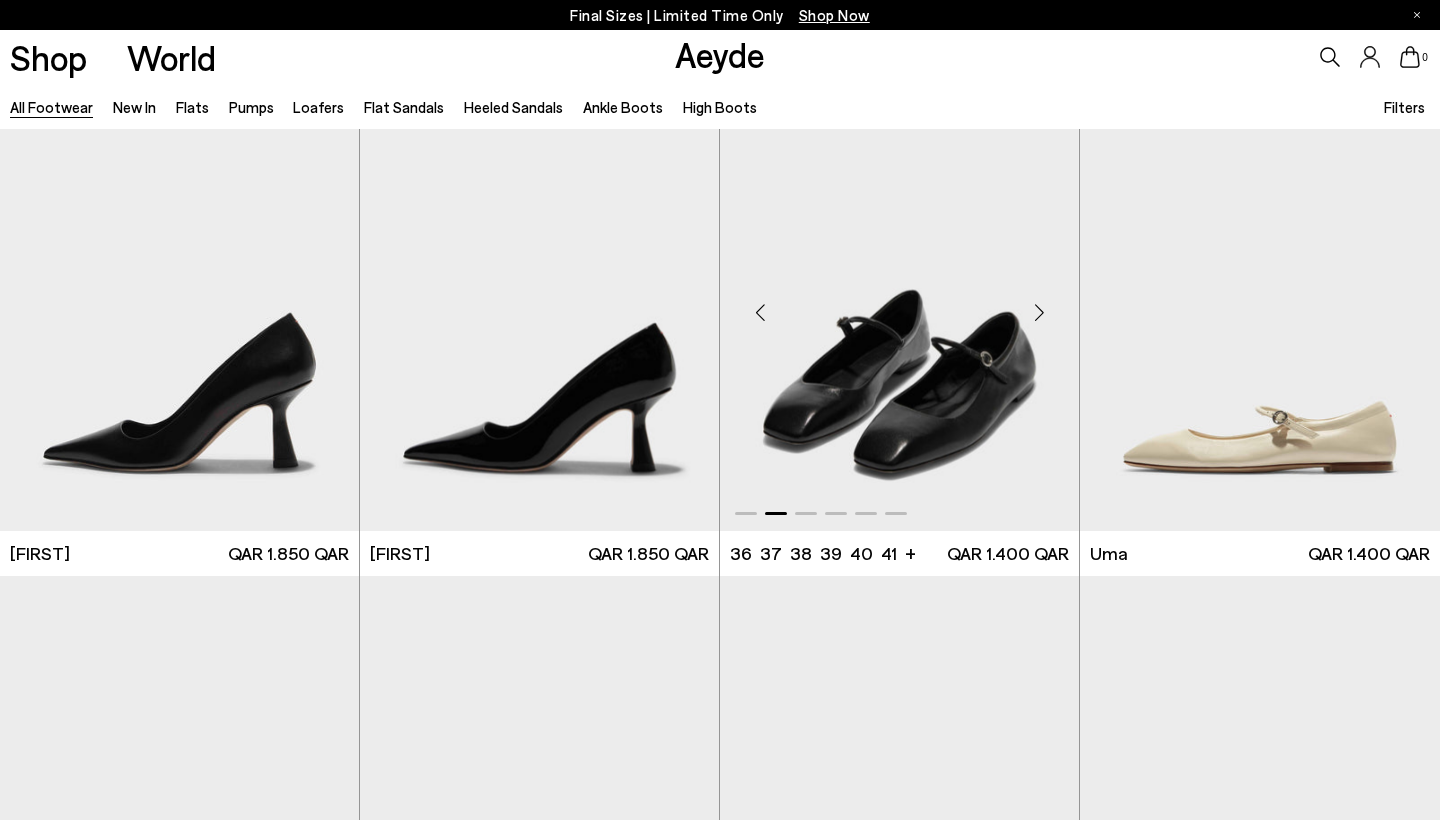 click at bounding box center (1039, 313) 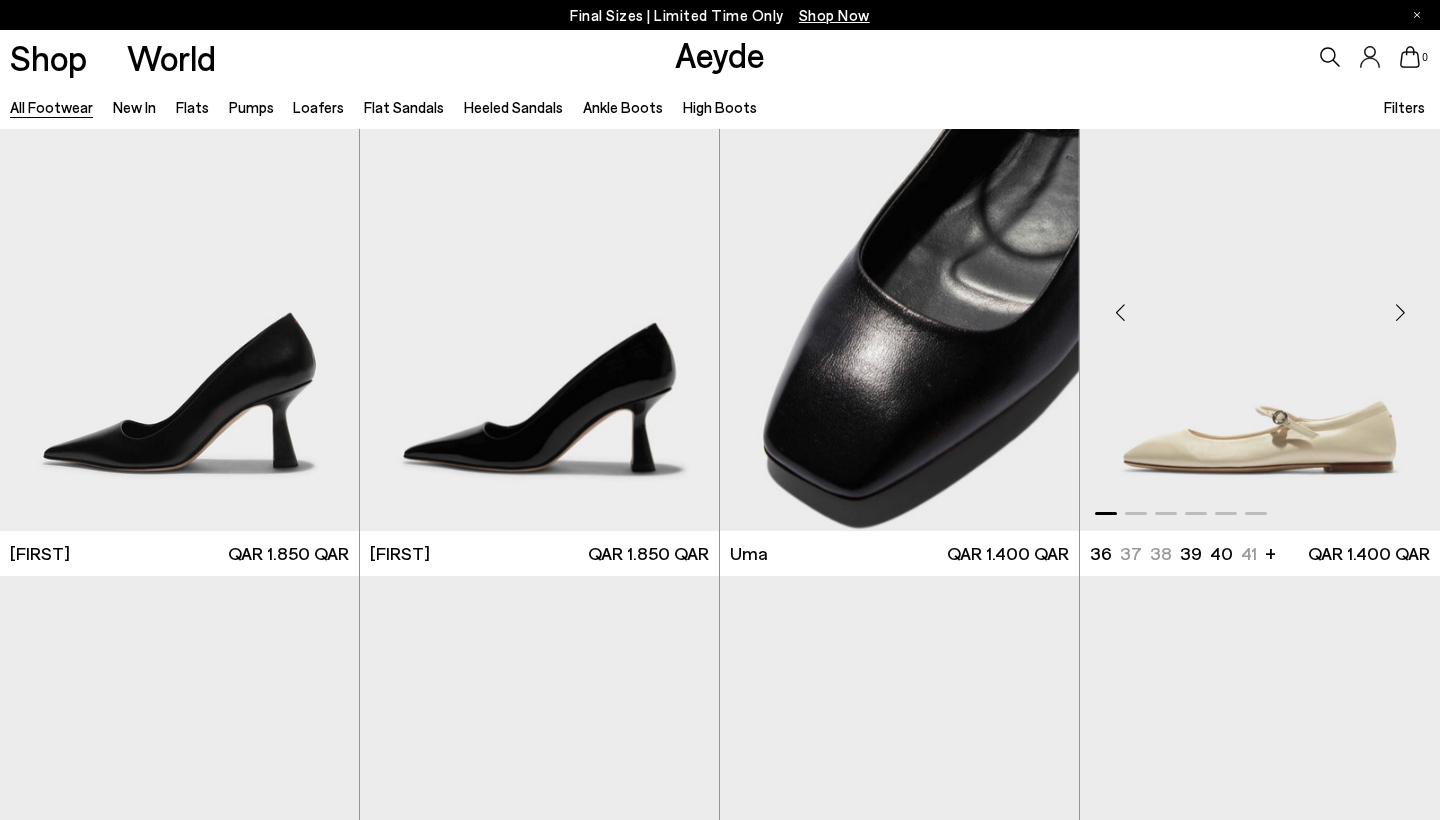 click at bounding box center (1400, 313) 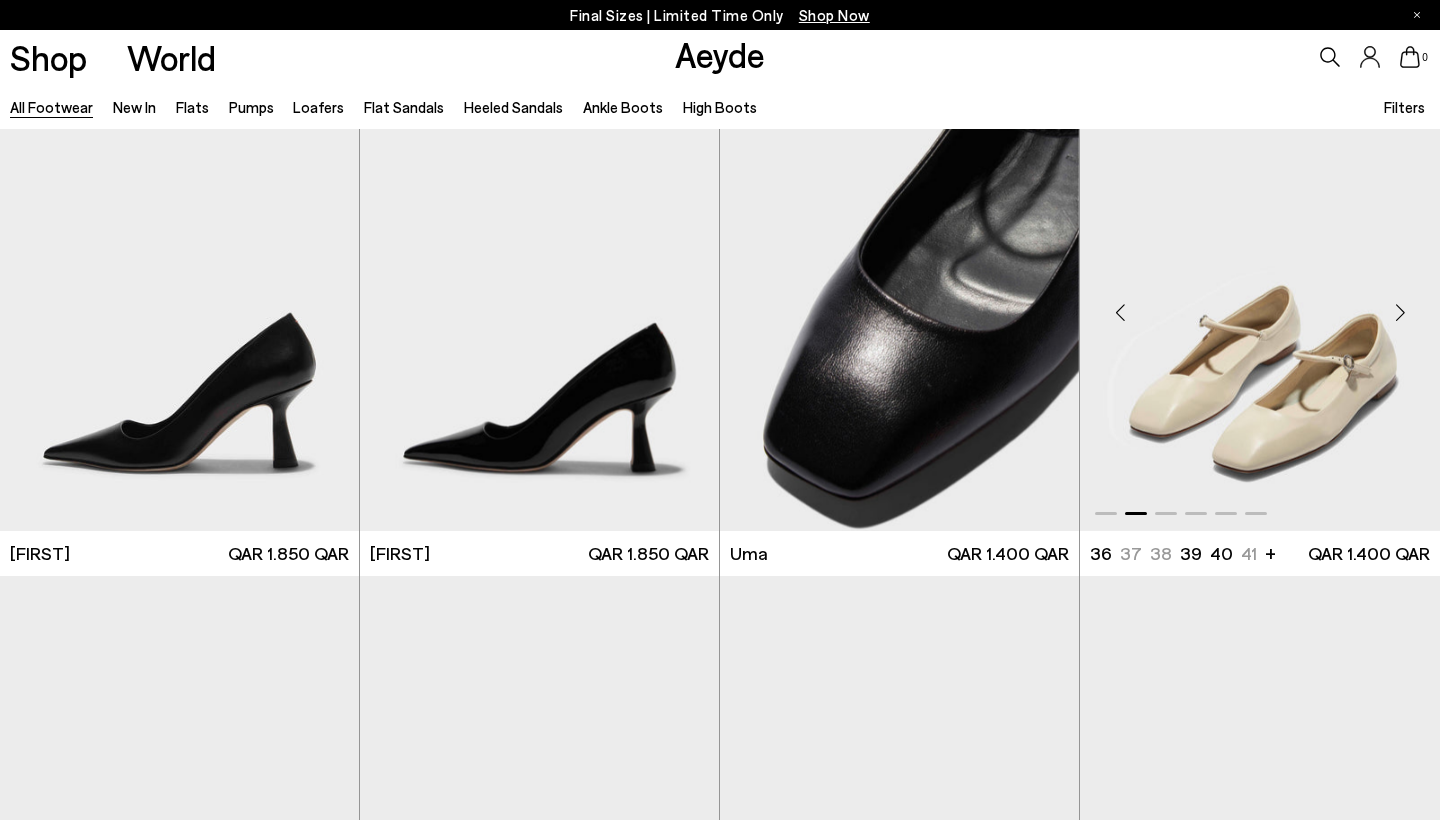 click at bounding box center [1400, 313] 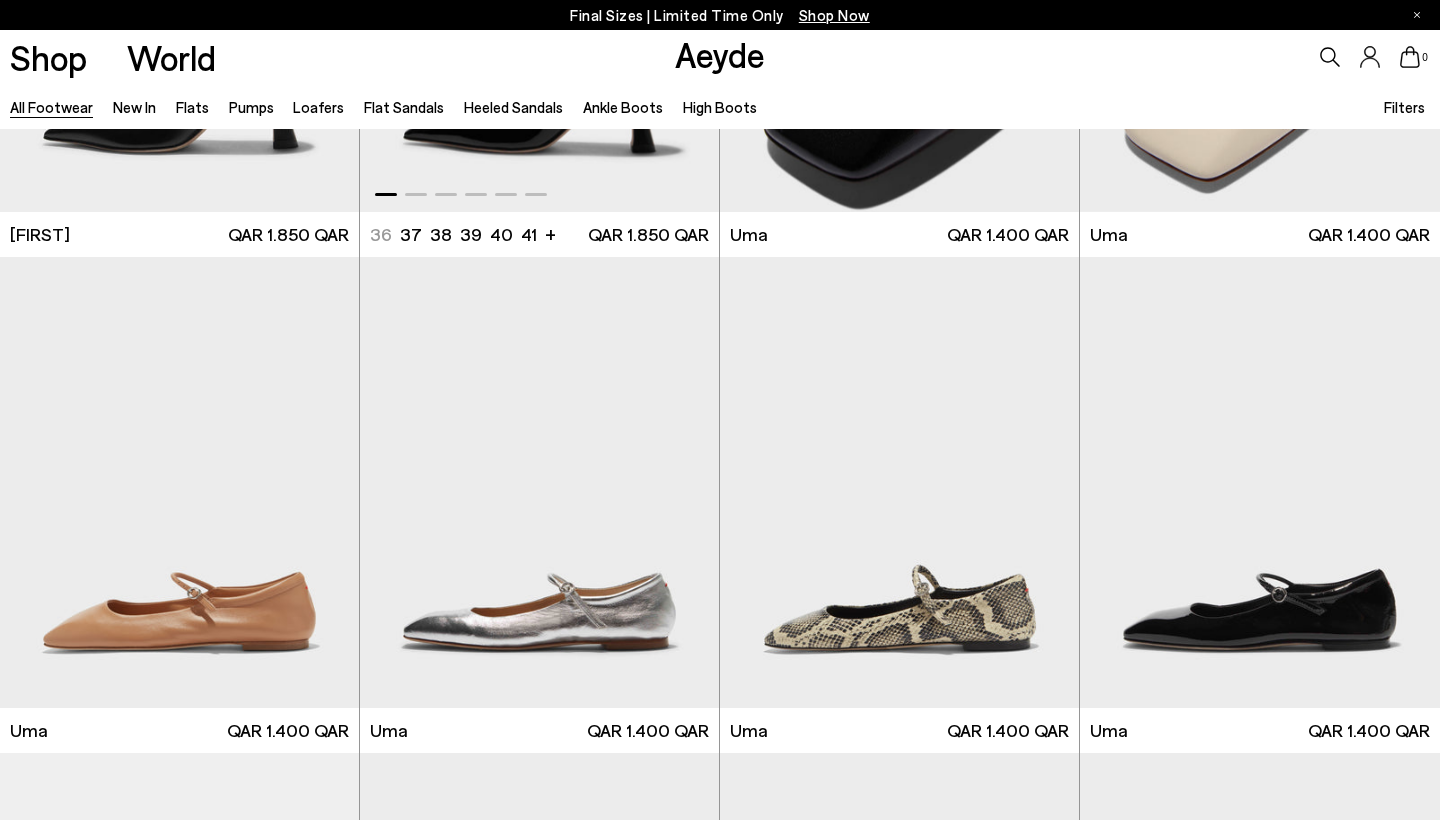 scroll, scrollTop: 11994, scrollLeft: 0, axis: vertical 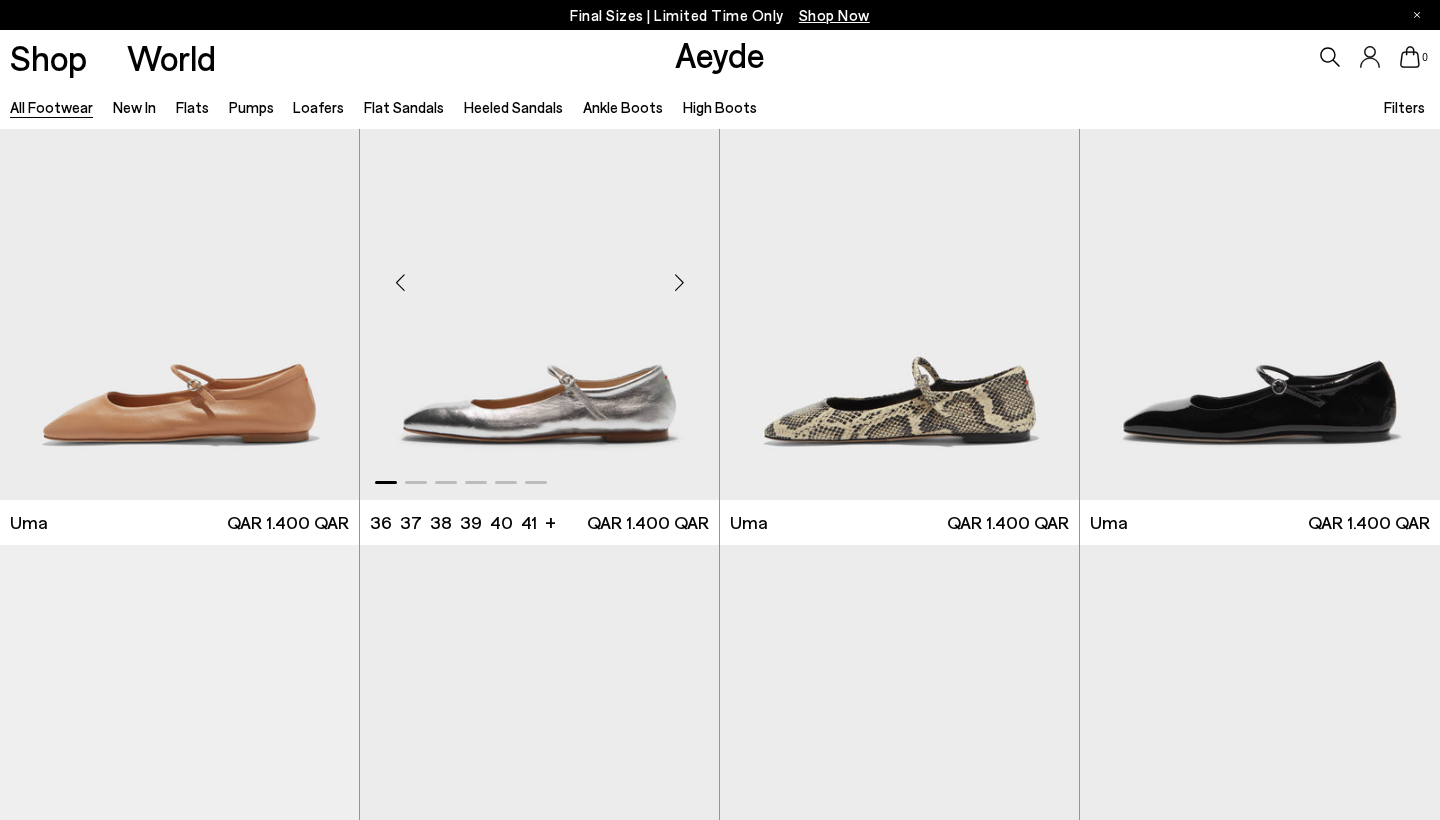 click at bounding box center (679, 282) 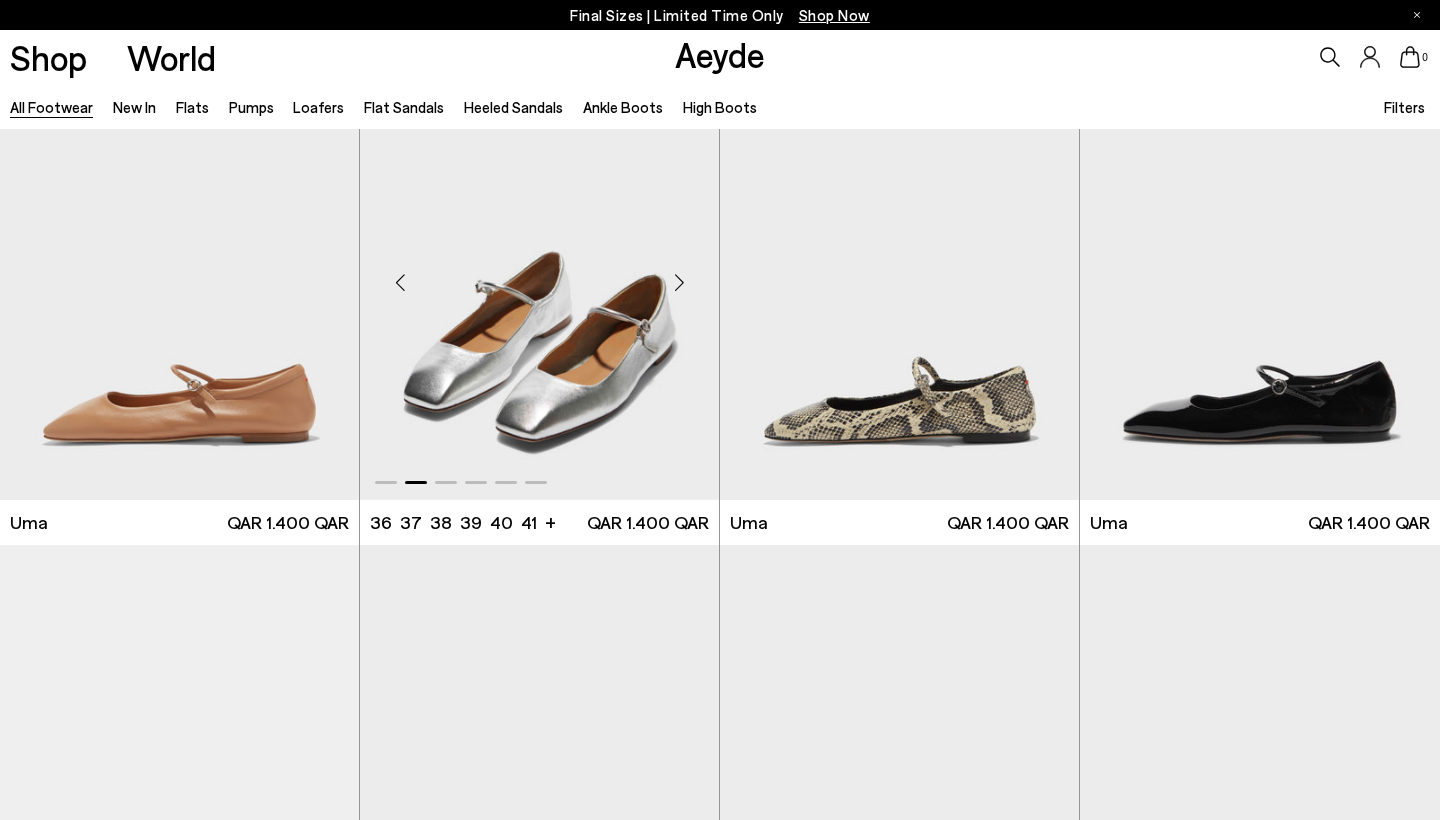 click at bounding box center [679, 282] 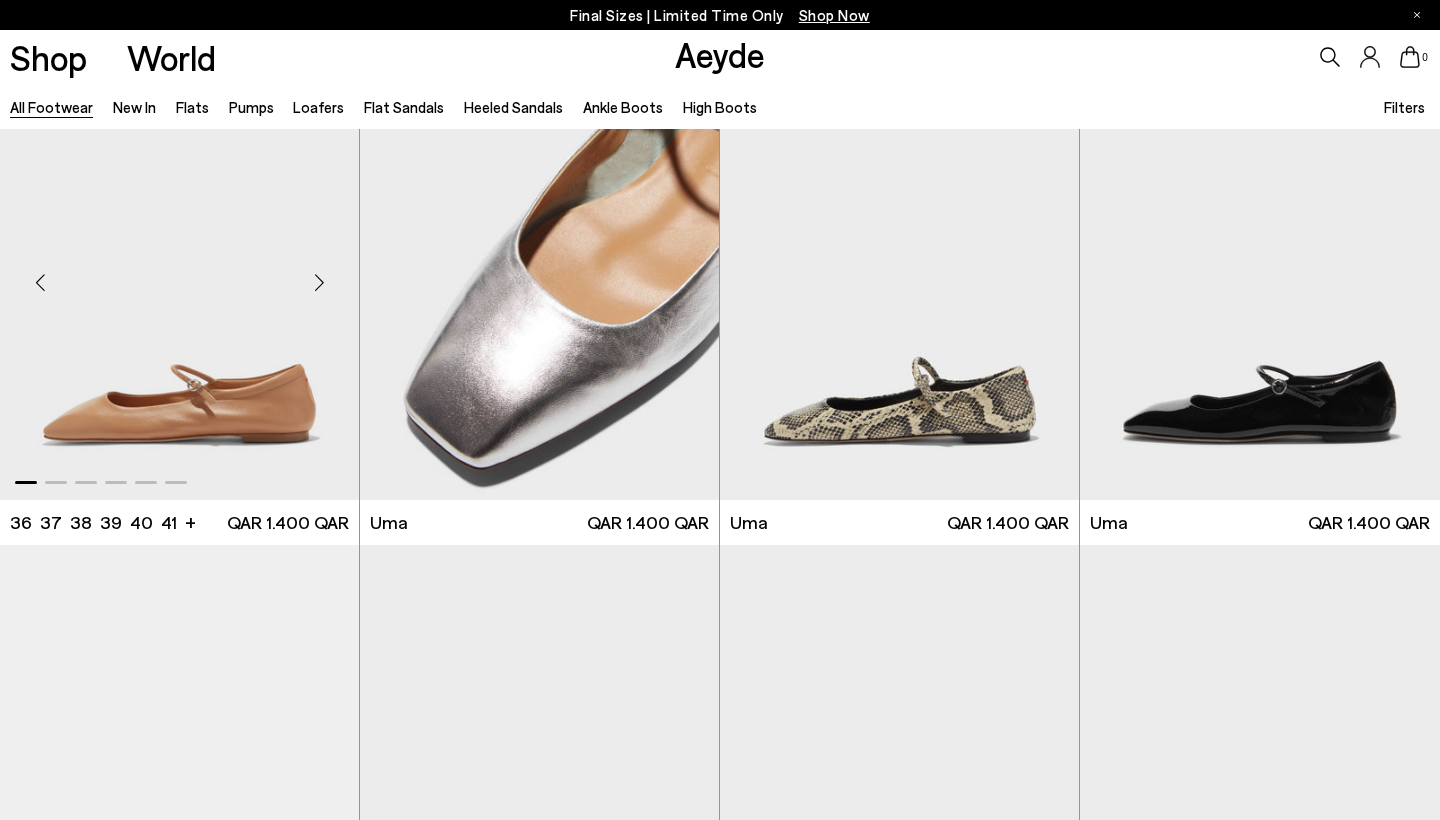 click at bounding box center [319, 282] 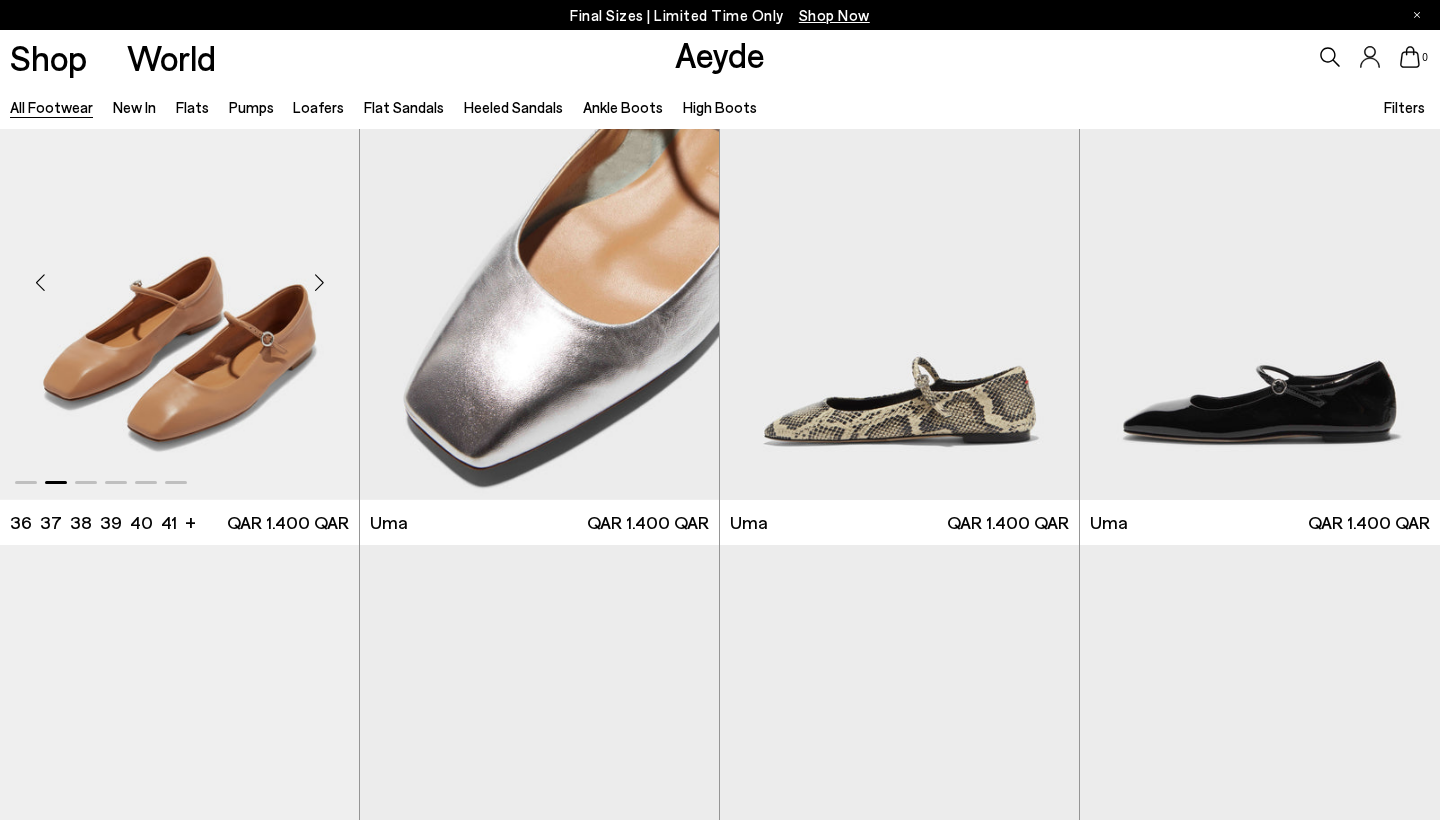click at bounding box center [319, 282] 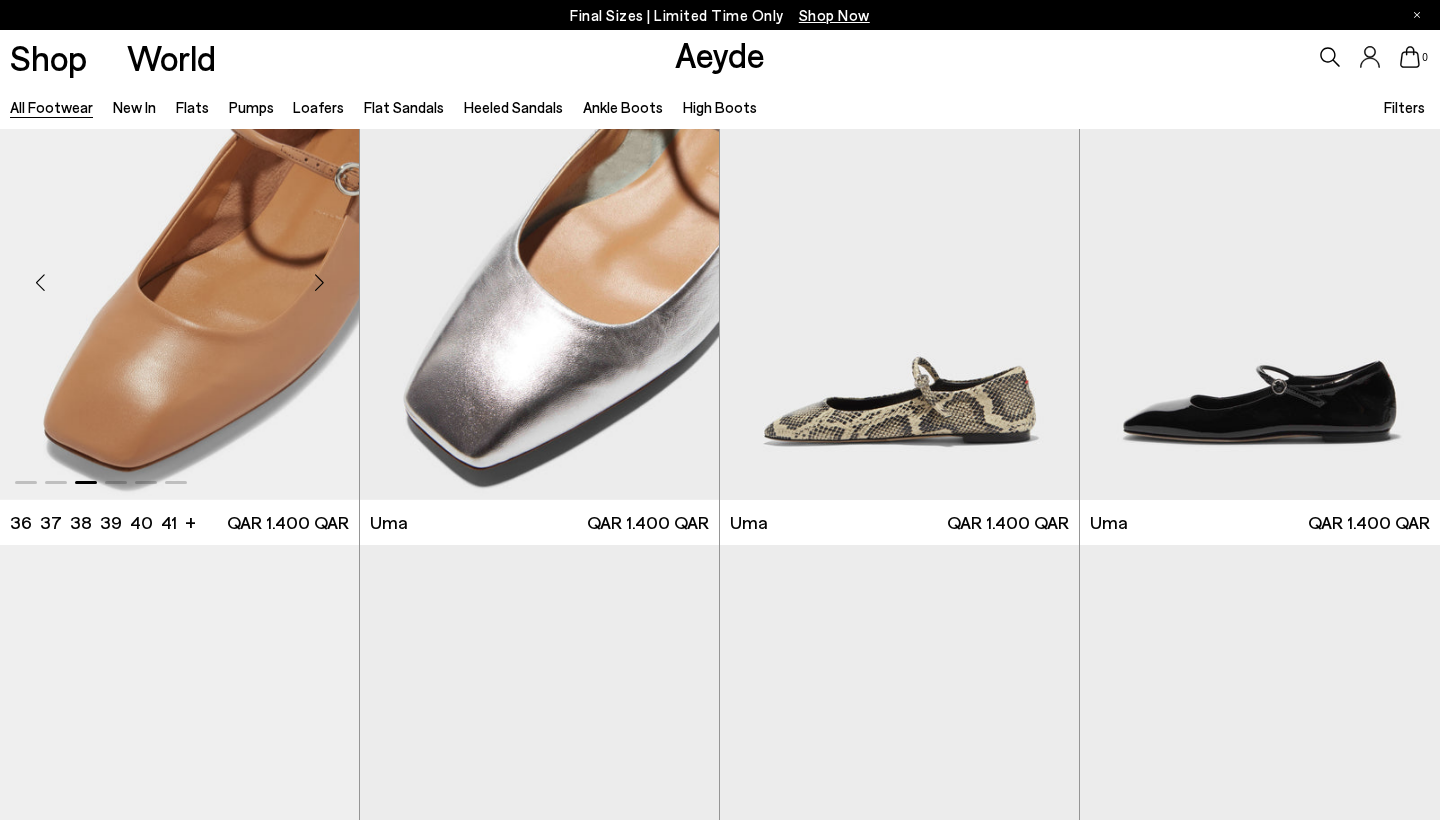 click at bounding box center [319, 282] 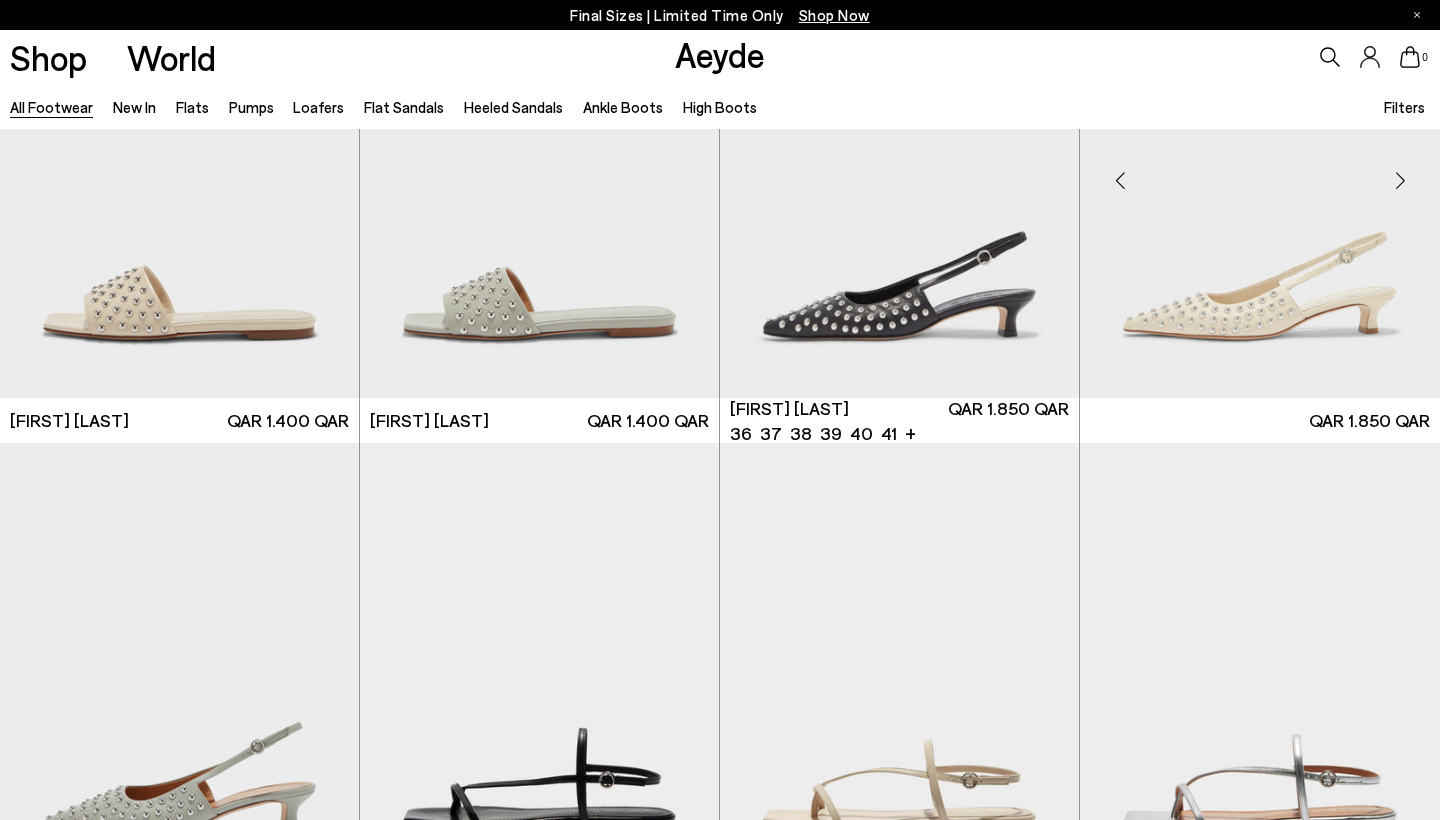 scroll, scrollTop: 22526, scrollLeft: 0, axis: vertical 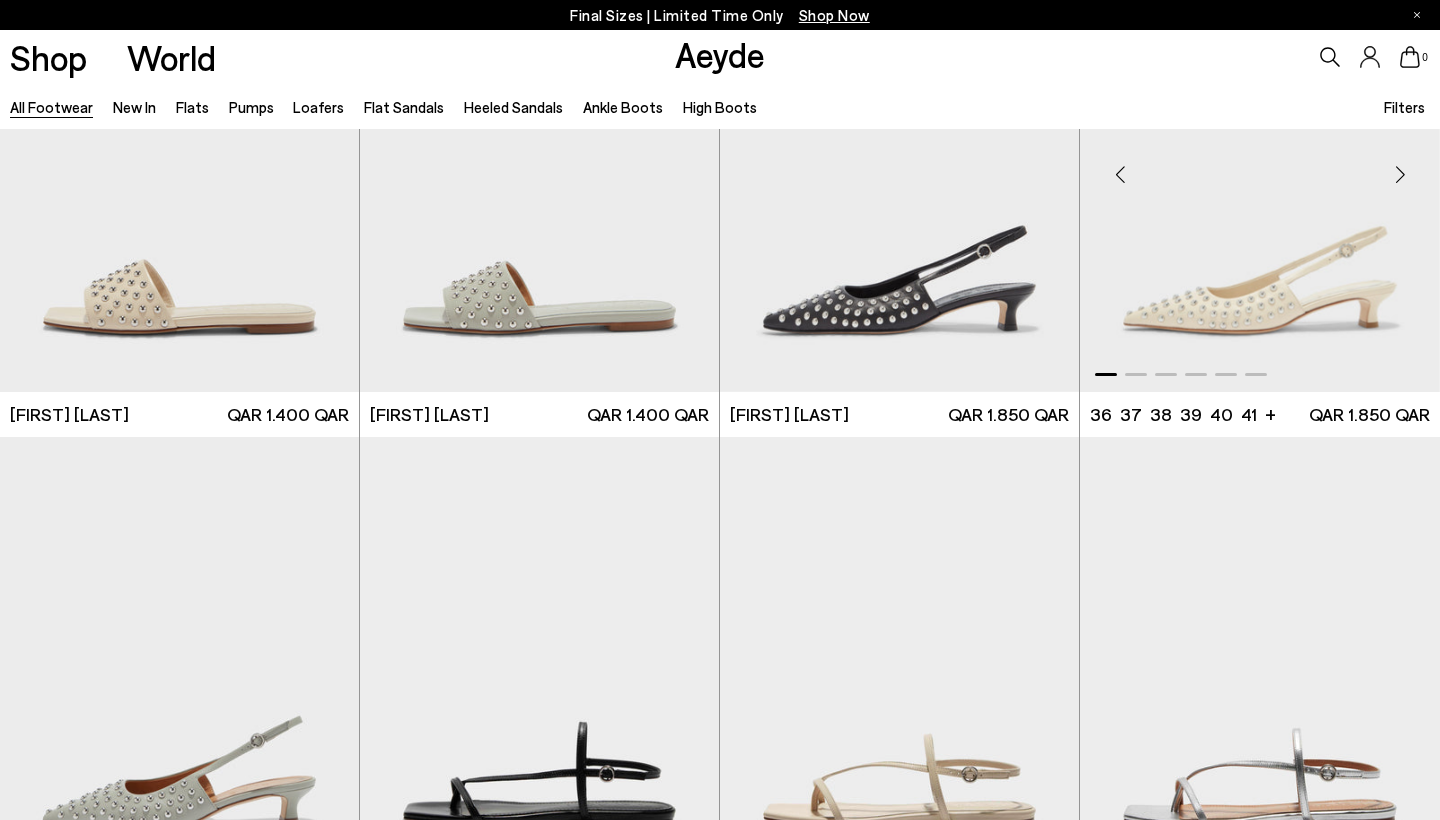 click at bounding box center [1400, 175] 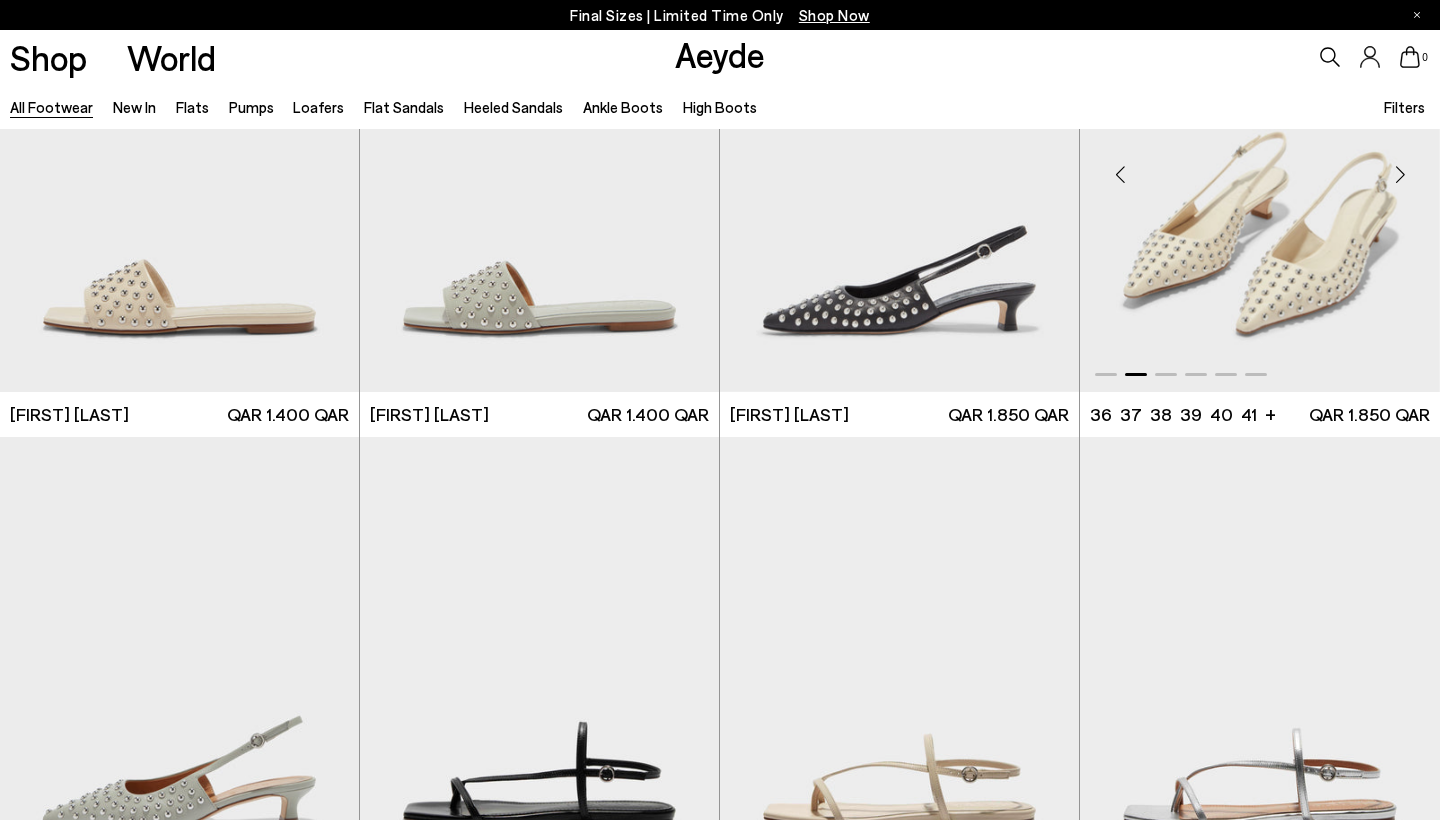 click at bounding box center [1400, 175] 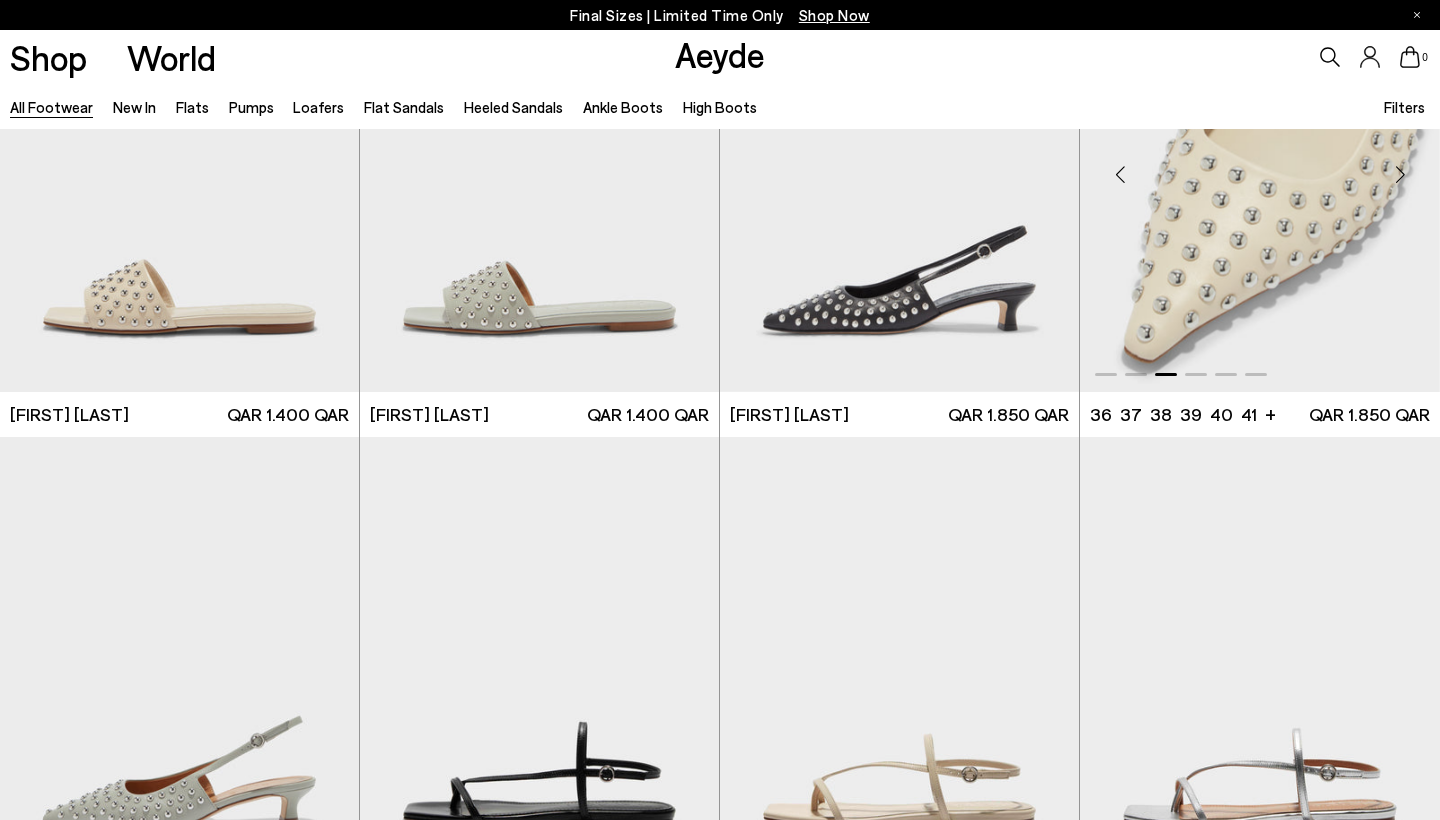 click at bounding box center (1400, 175) 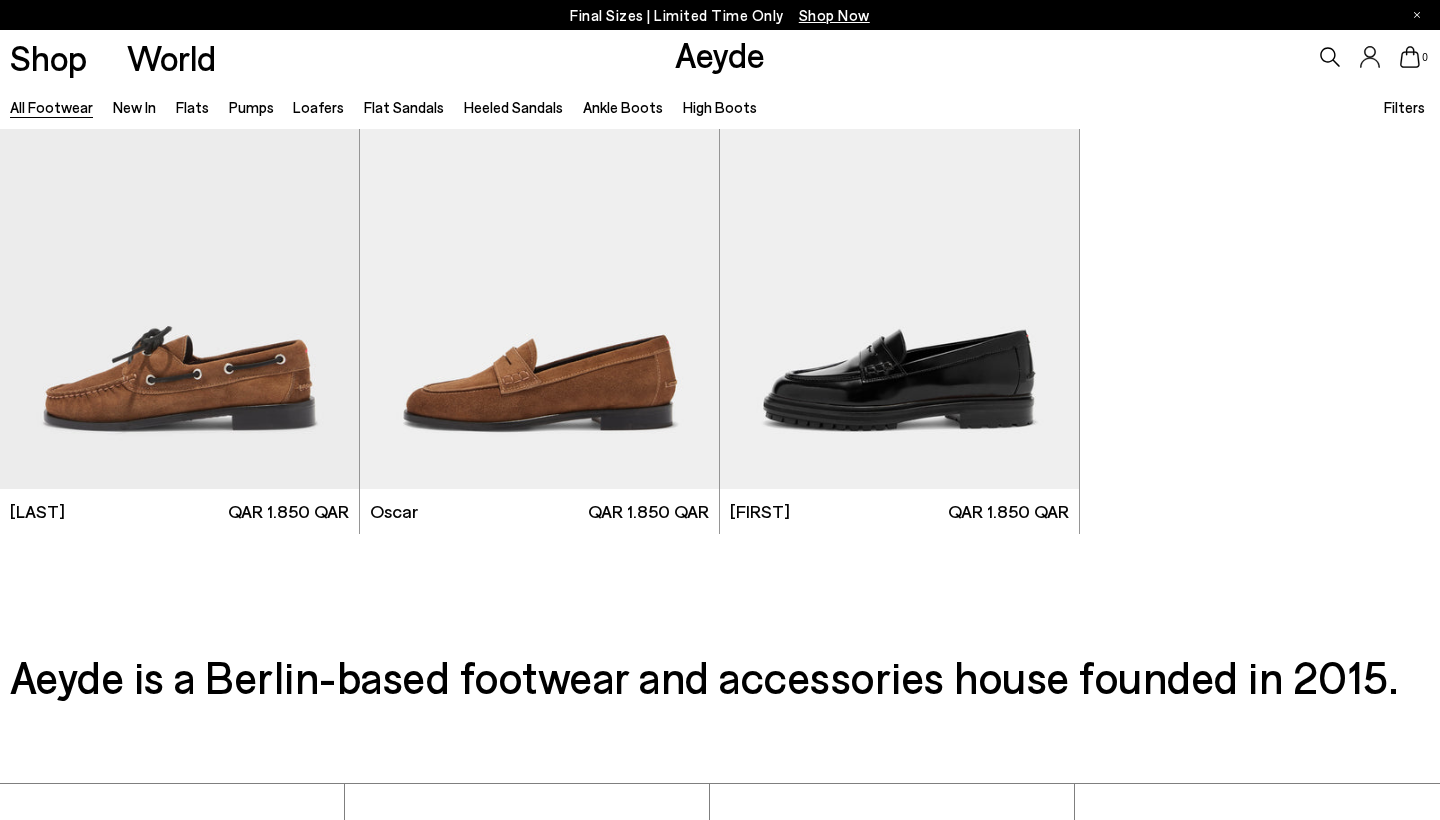scroll, scrollTop: 31517, scrollLeft: 0, axis: vertical 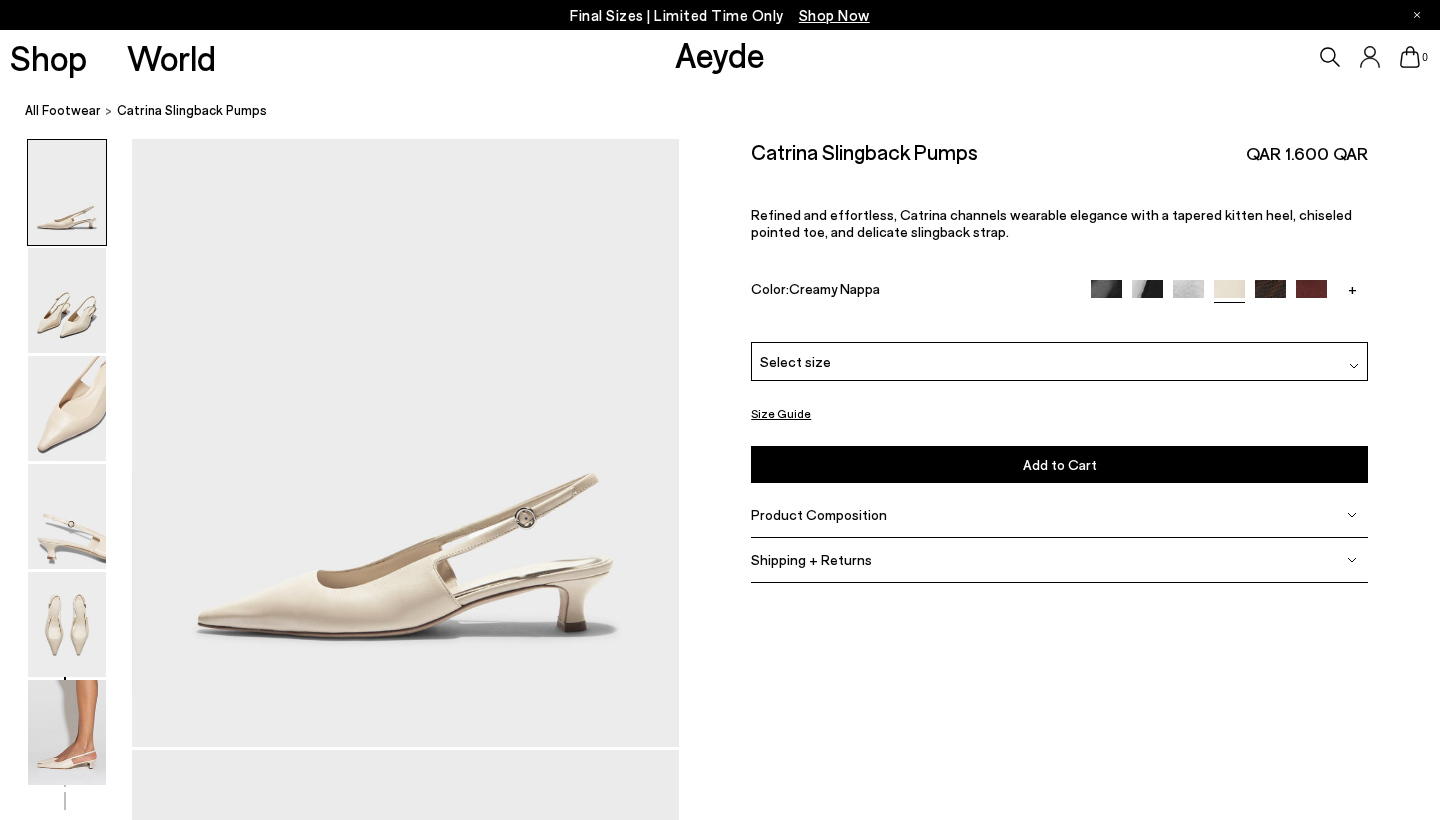 click on "Product Composition" at bounding box center (819, 514) 